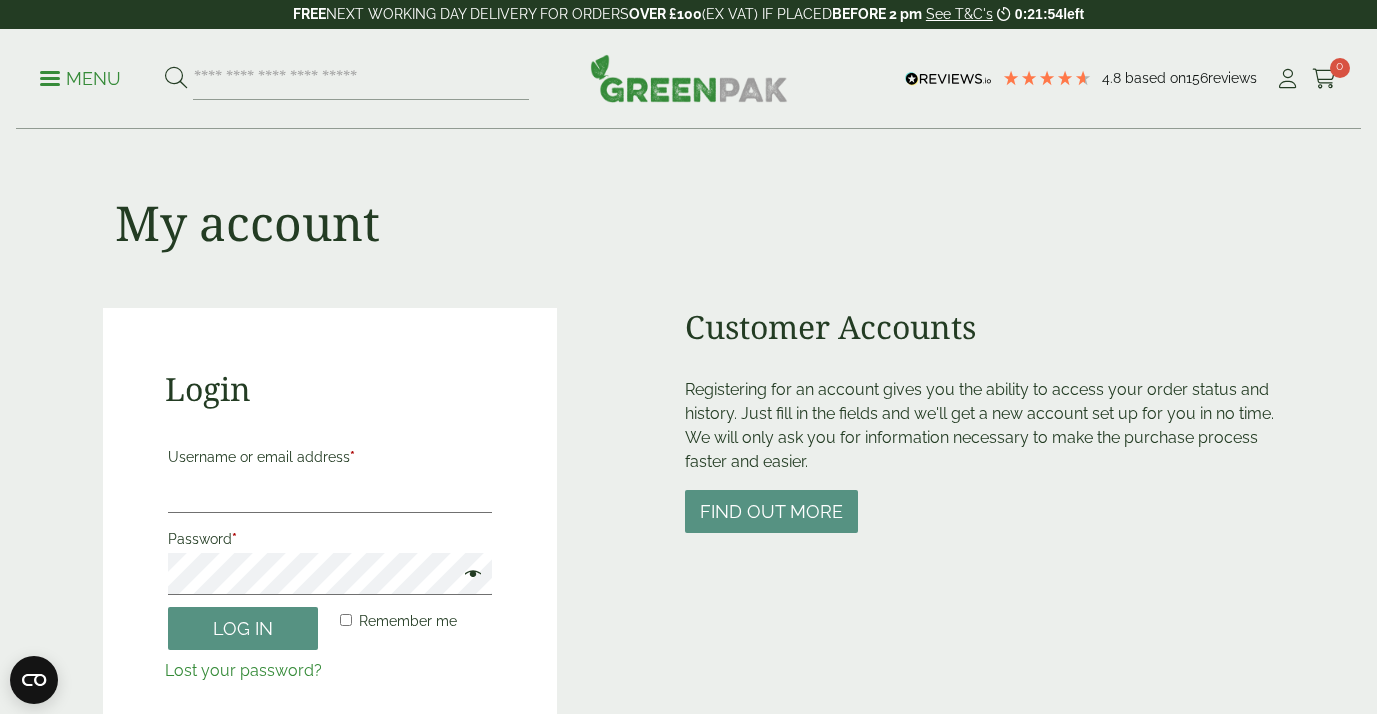 scroll, scrollTop: 0, scrollLeft: 0, axis: both 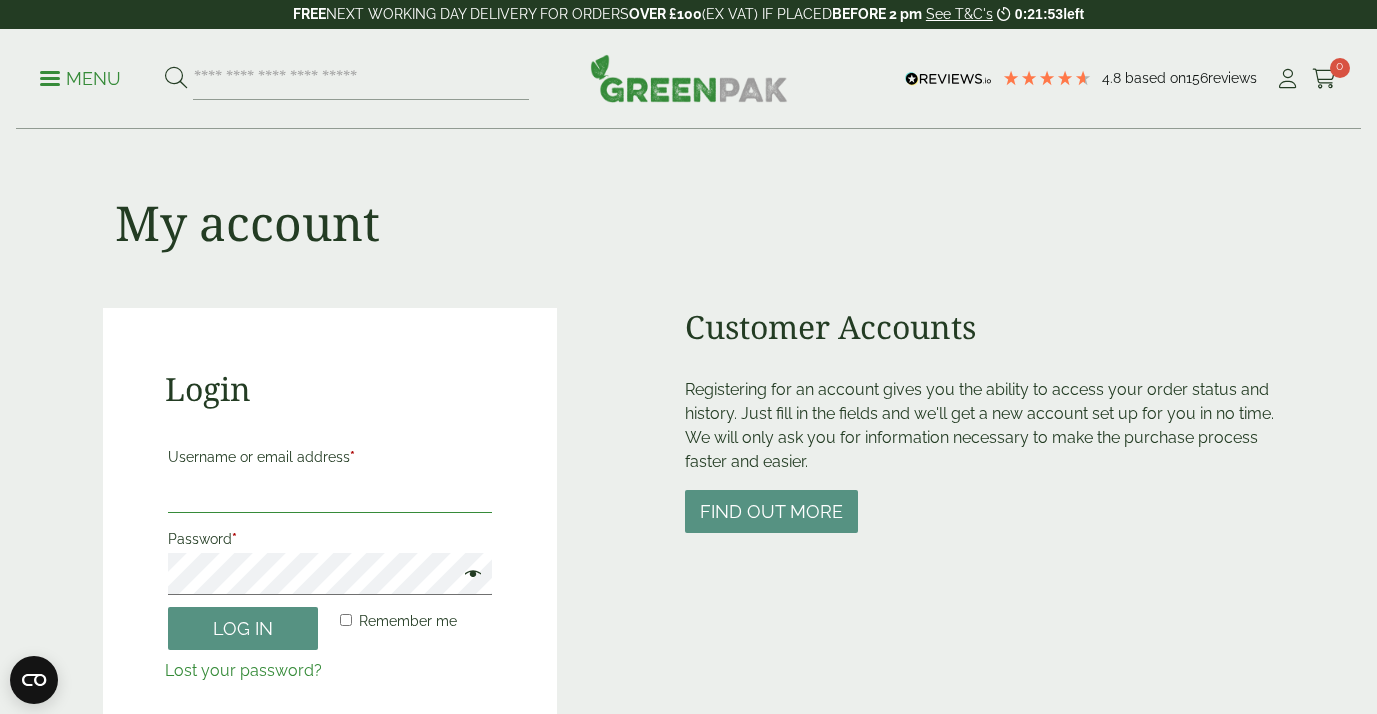 type on "**********" 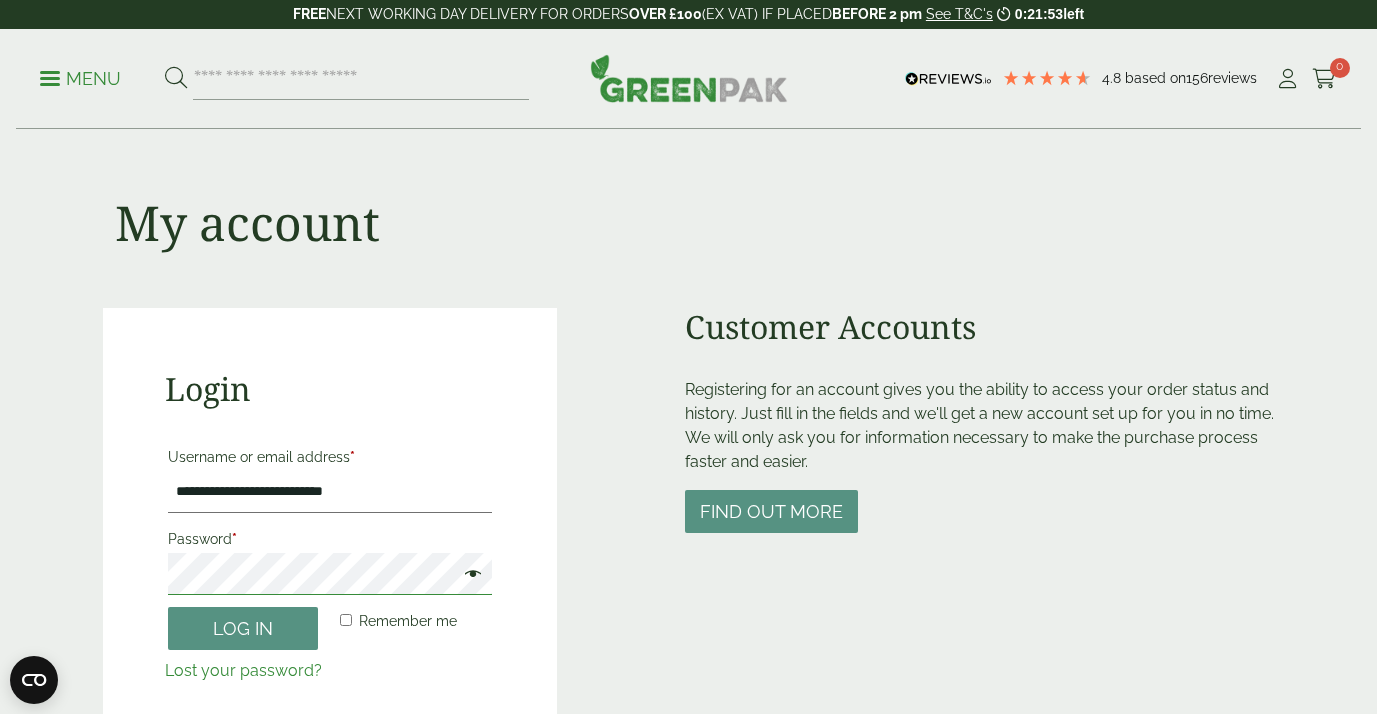click on "Log in" at bounding box center (243, 628) 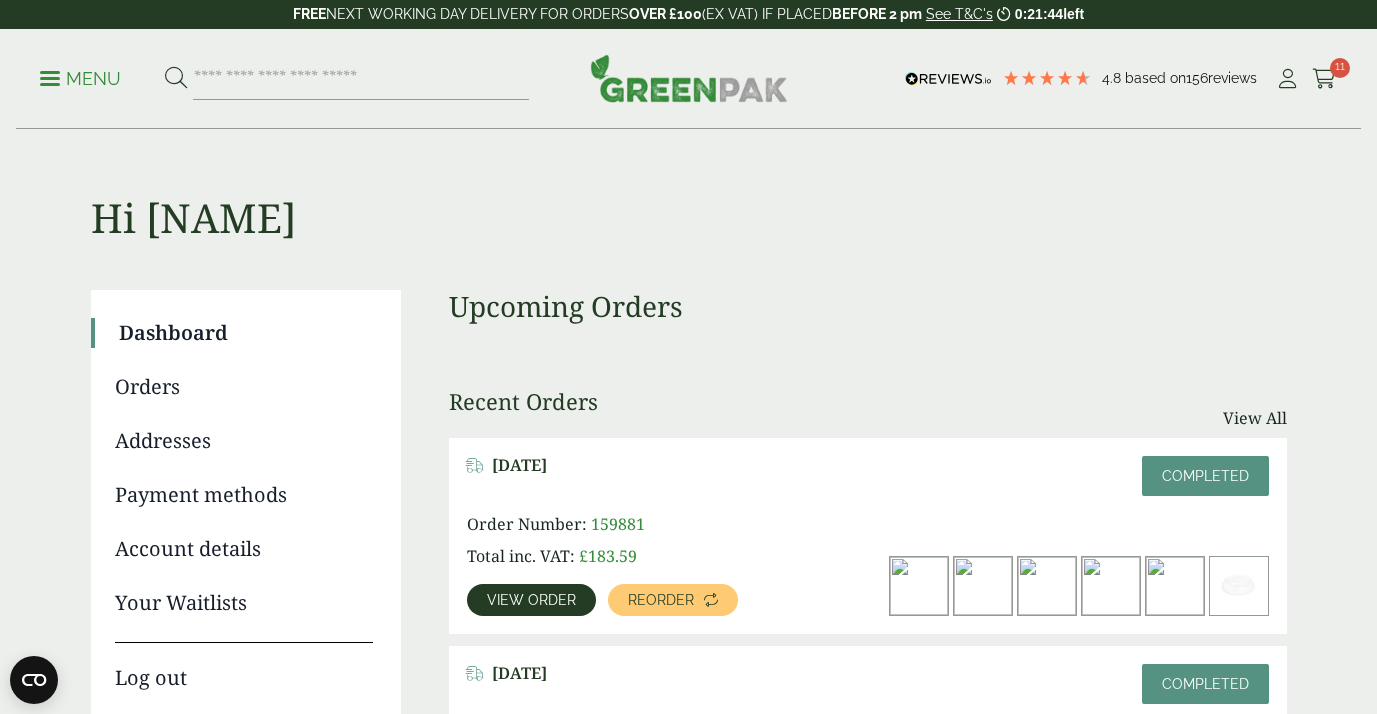 scroll, scrollTop: 0, scrollLeft: 0, axis: both 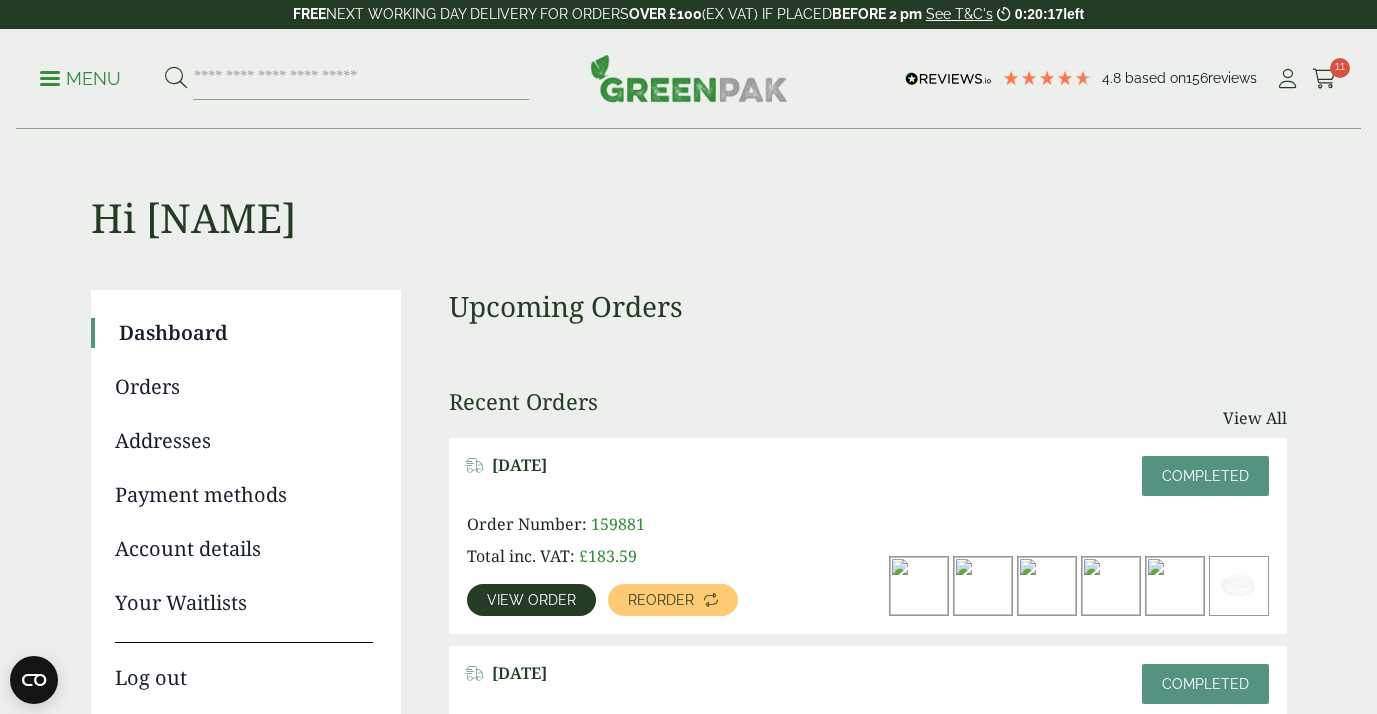 click on "View order" at bounding box center [531, 600] 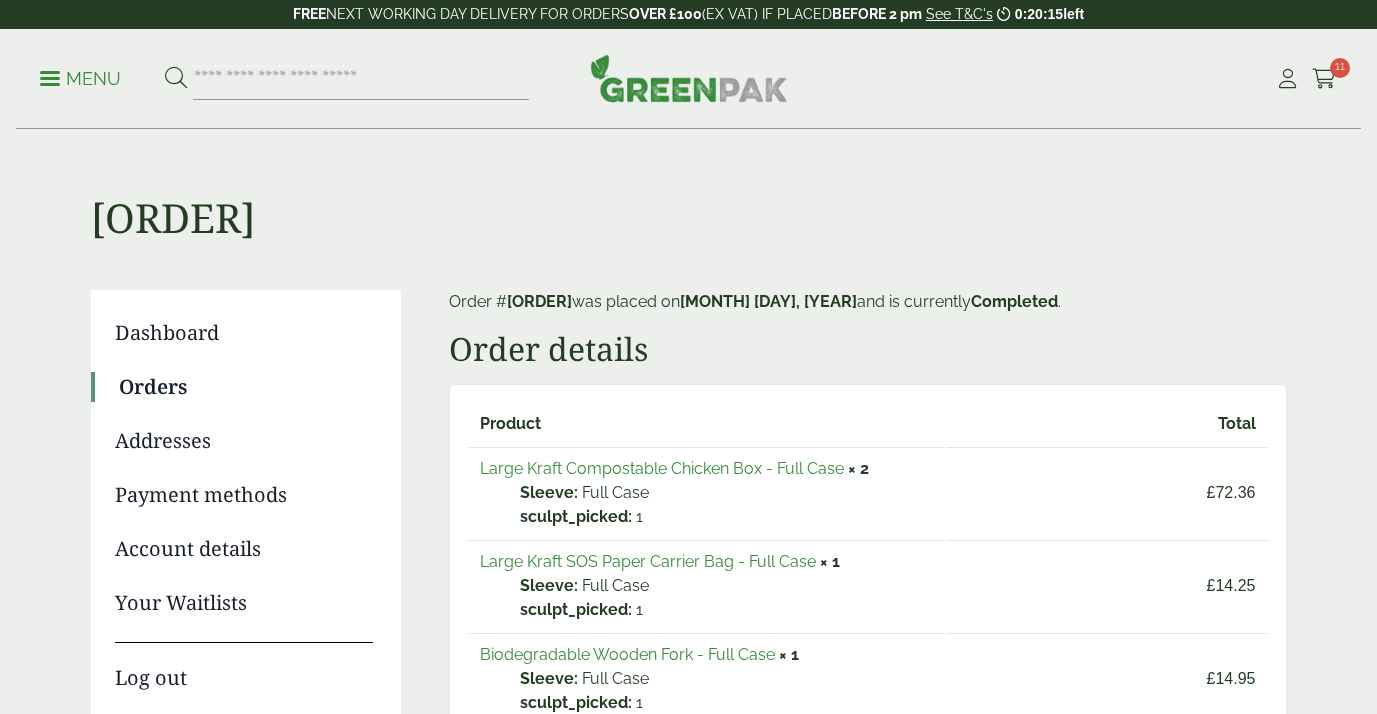scroll, scrollTop: 0, scrollLeft: 0, axis: both 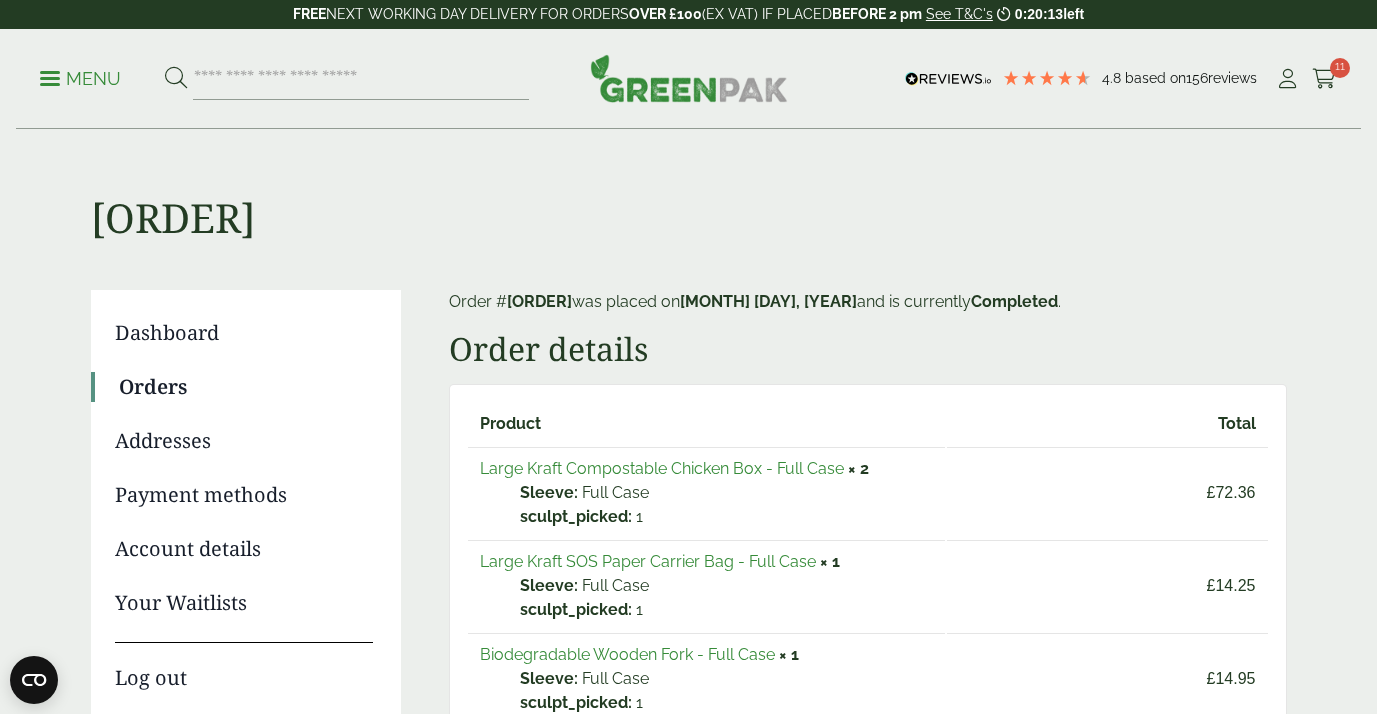 click on "Large Kraft SOS Paper Carrier Bag - Full Case" at bounding box center [648, 561] 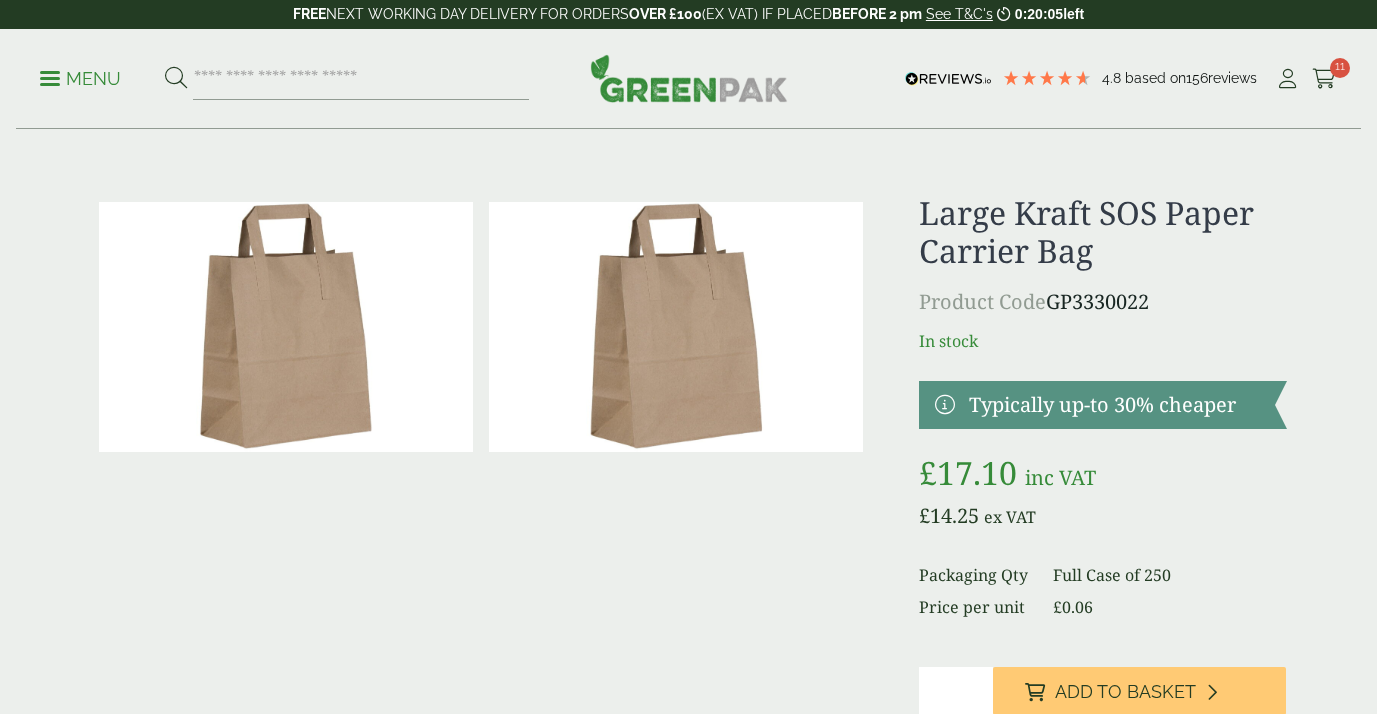 scroll, scrollTop: 0, scrollLeft: 0, axis: both 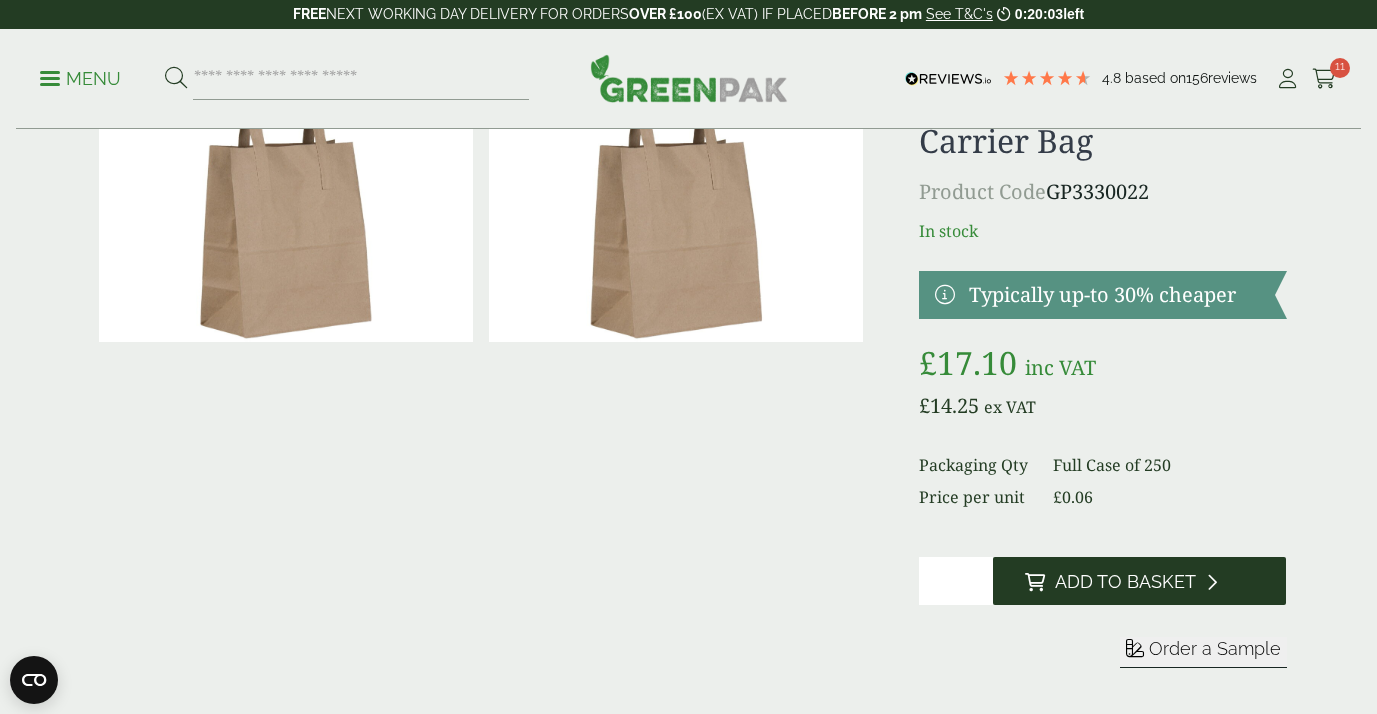 click on "Add to Basket" at bounding box center [1125, 582] 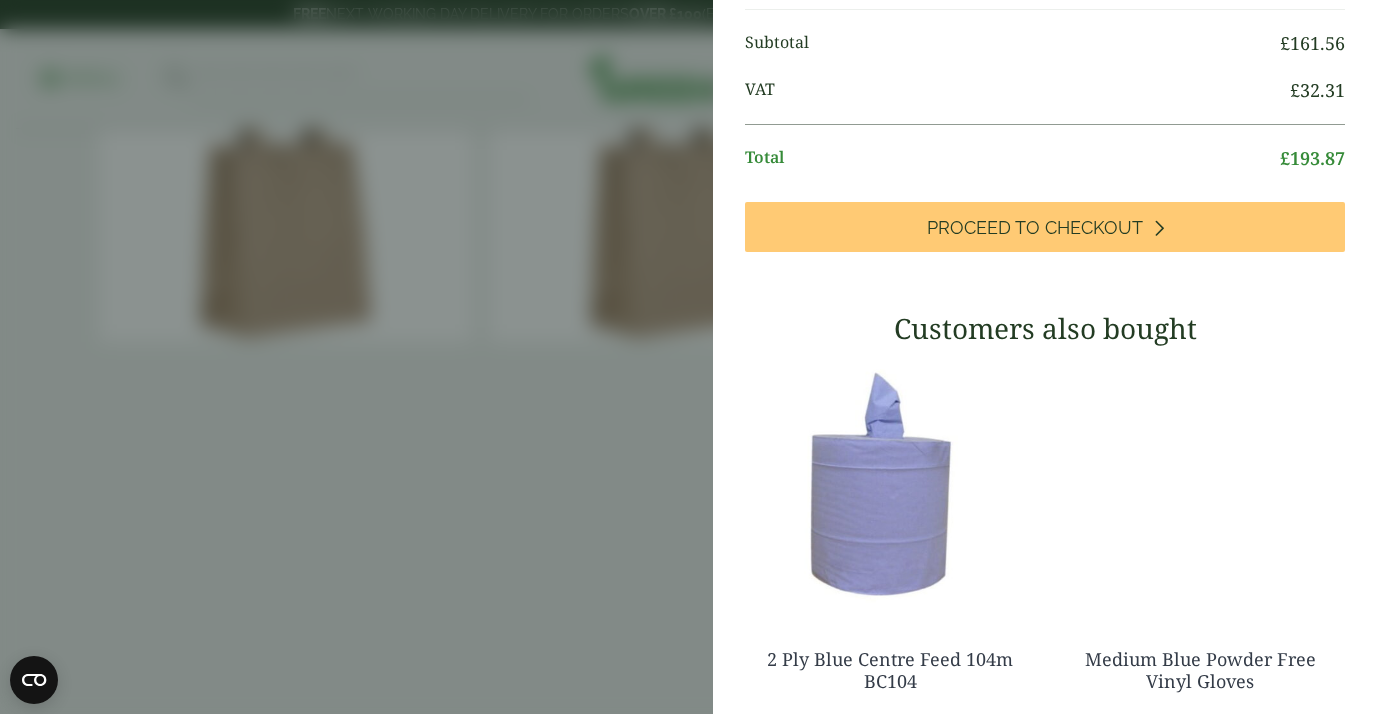 scroll, scrollTop: 1025, scrollLeft: 0, axis: vertical 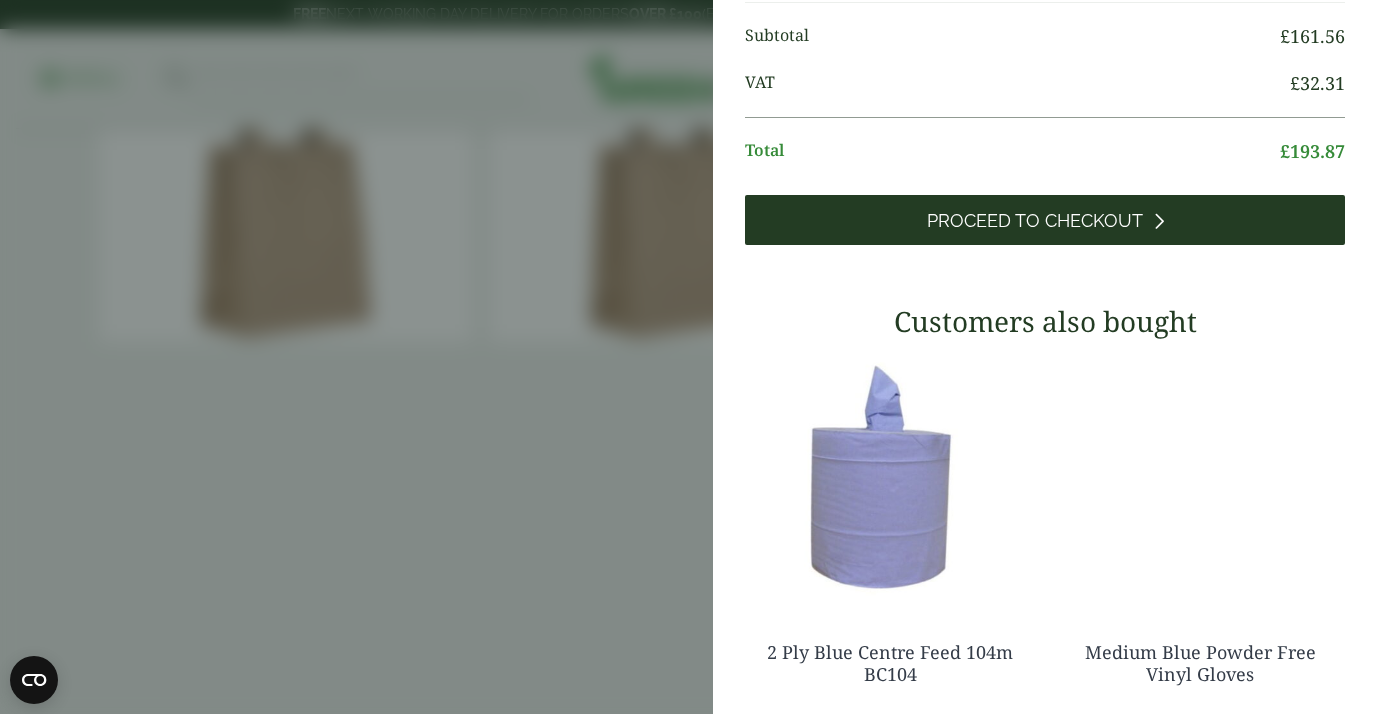 click on "Proceed to Checkout" at bounding box center [1045, 220] 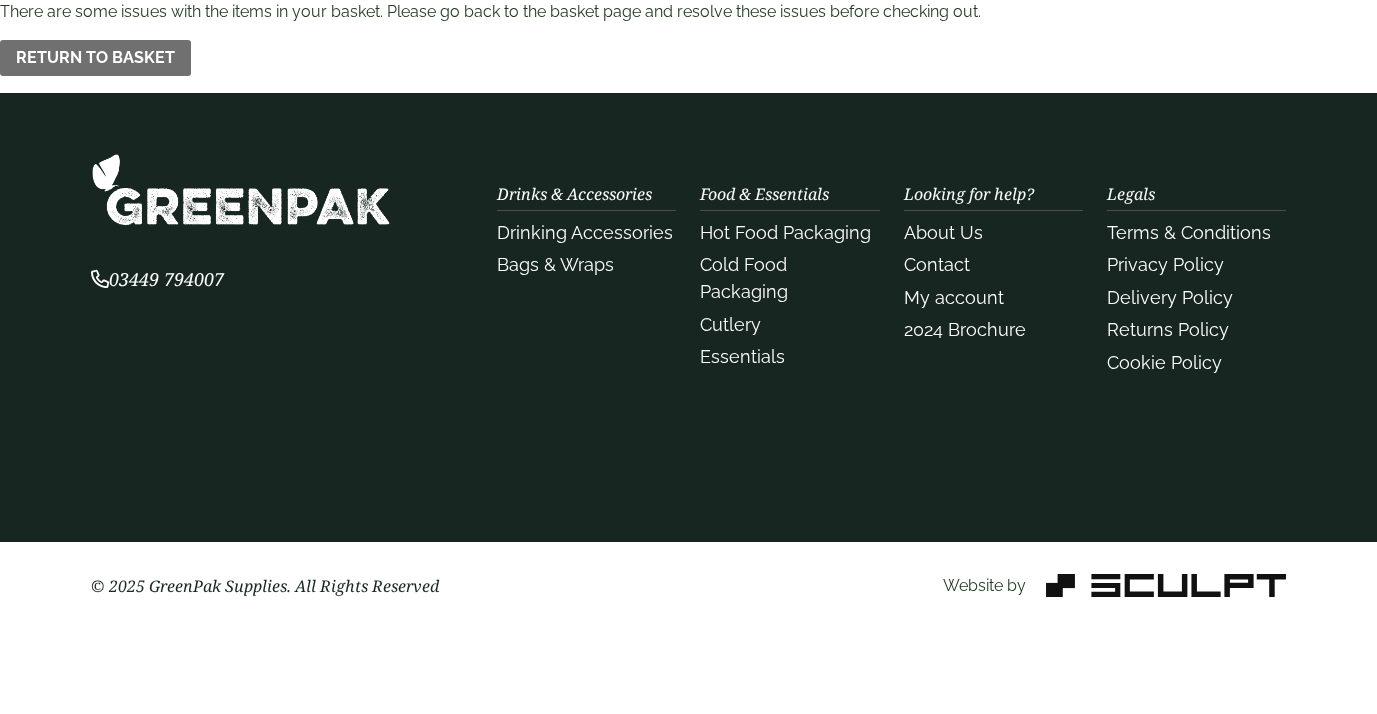 scroll, scrollTop: 0, scrollLeft: 0, axis: both 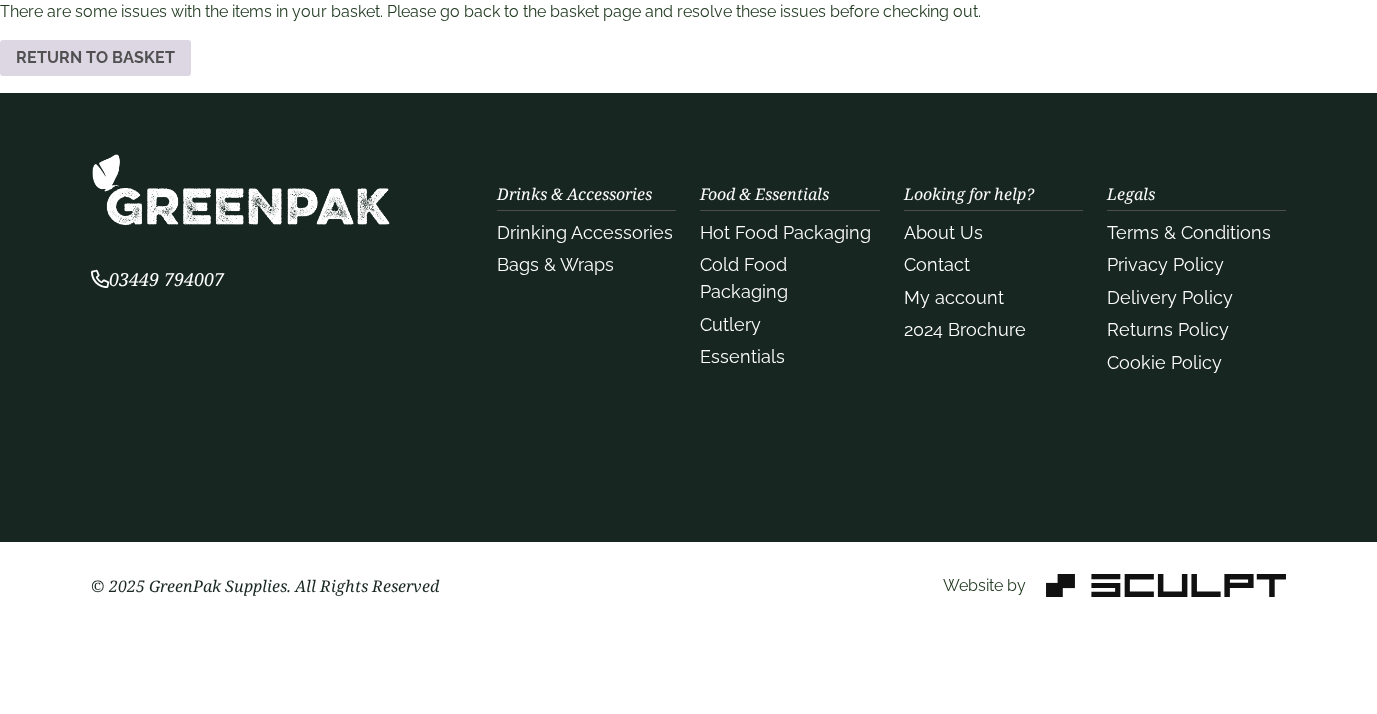 click on "Return to basket" at bounding box center [95, 58] 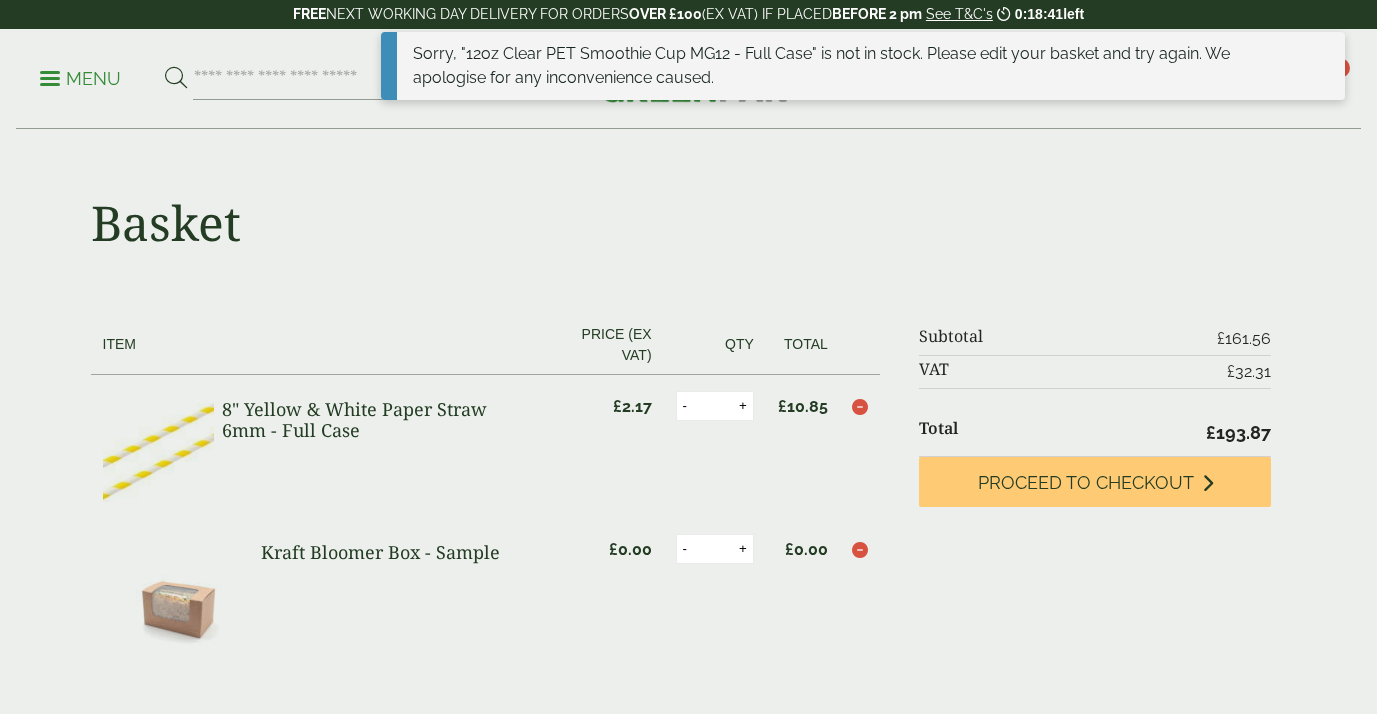 scroll, scrollTop: 0, scrollLeft: 0, axis: both 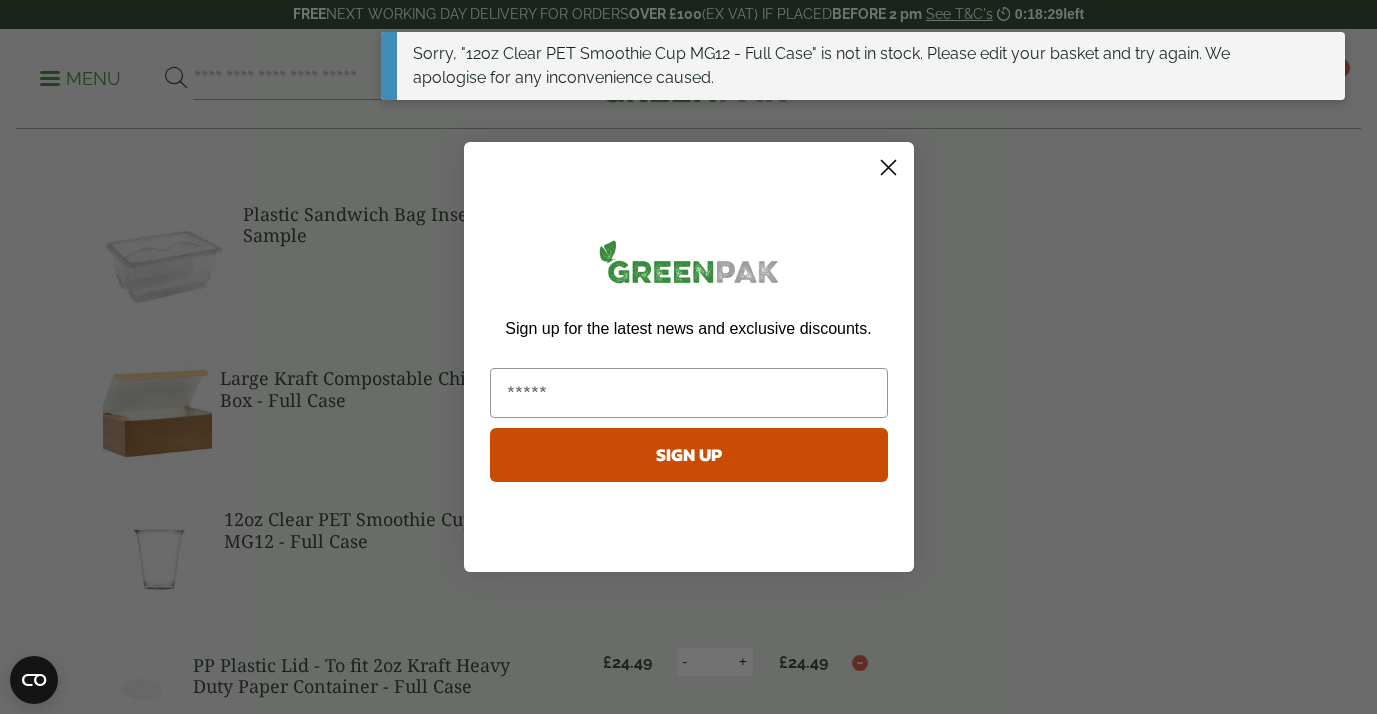 click 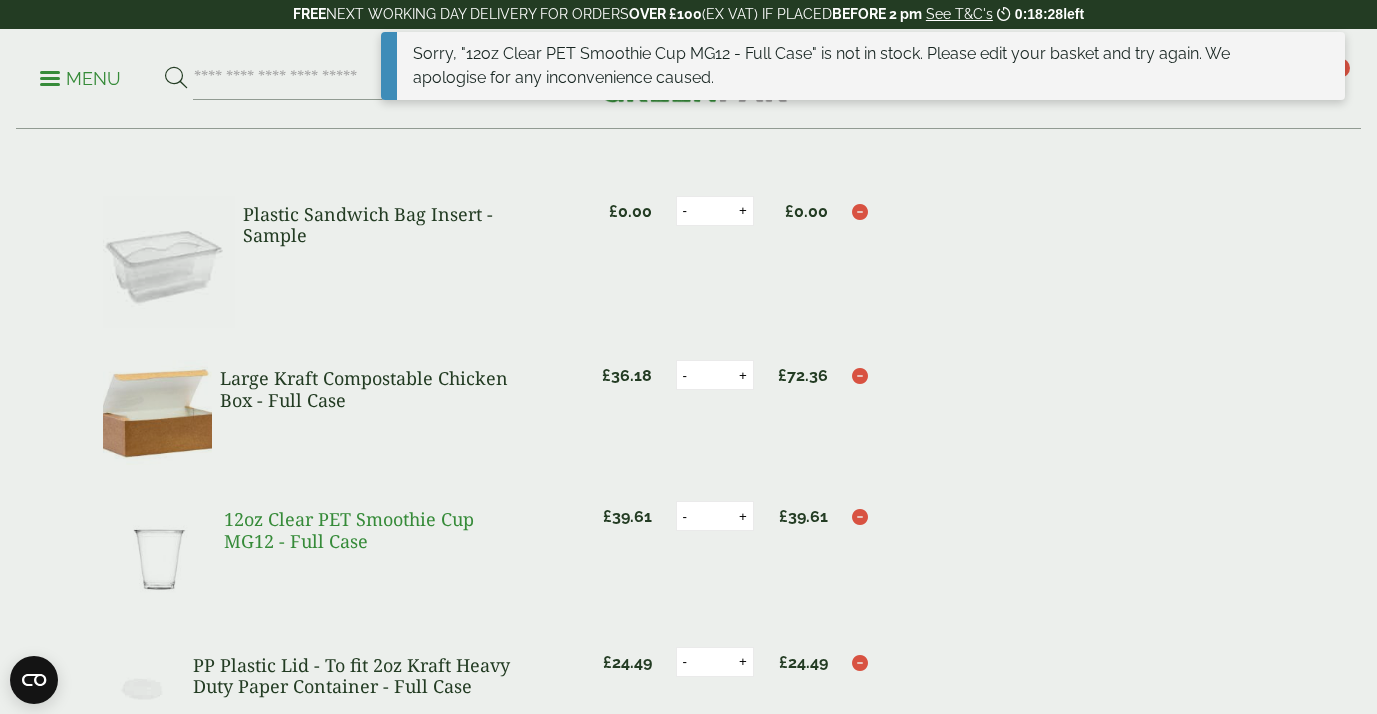 click on "12oz Clear PET Smoothie Cup MG12 - Full Case" at bounding box center [349, 530] 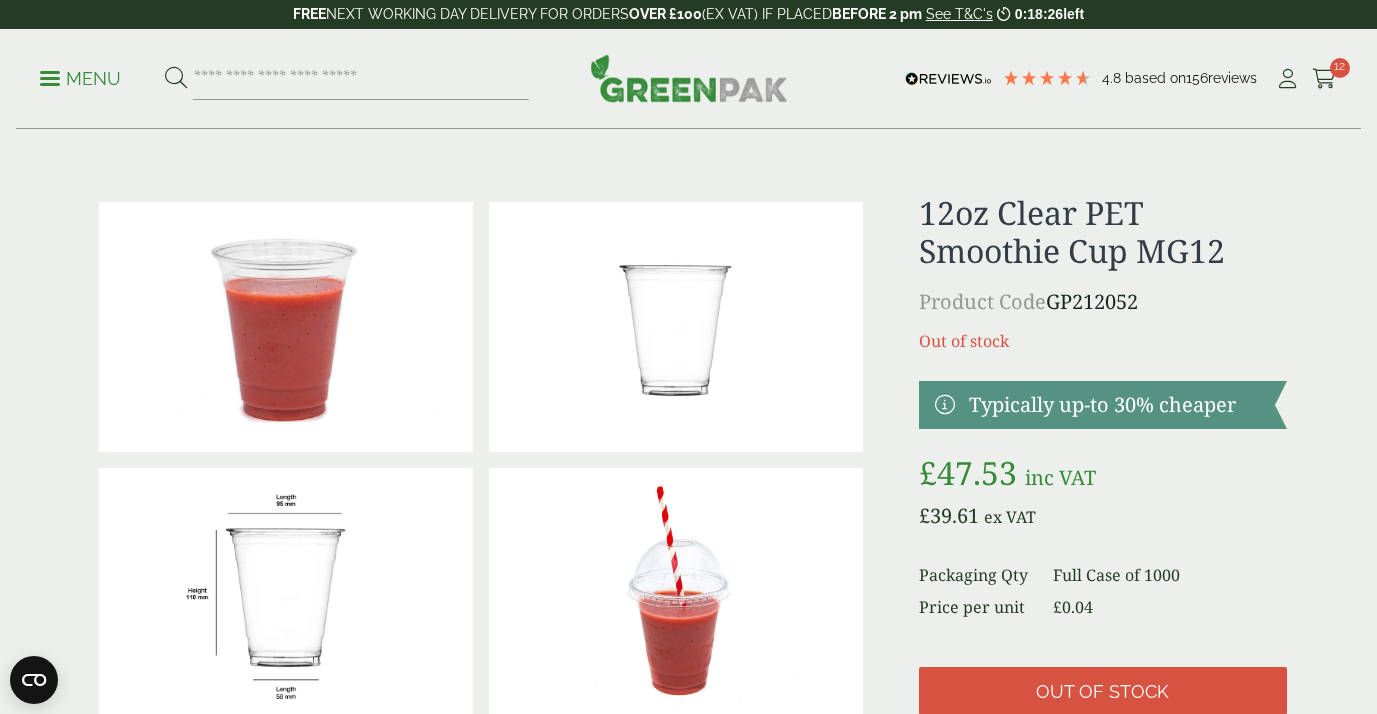 scroll, scrollTop: 0, scrollLeft: 0, axis: both 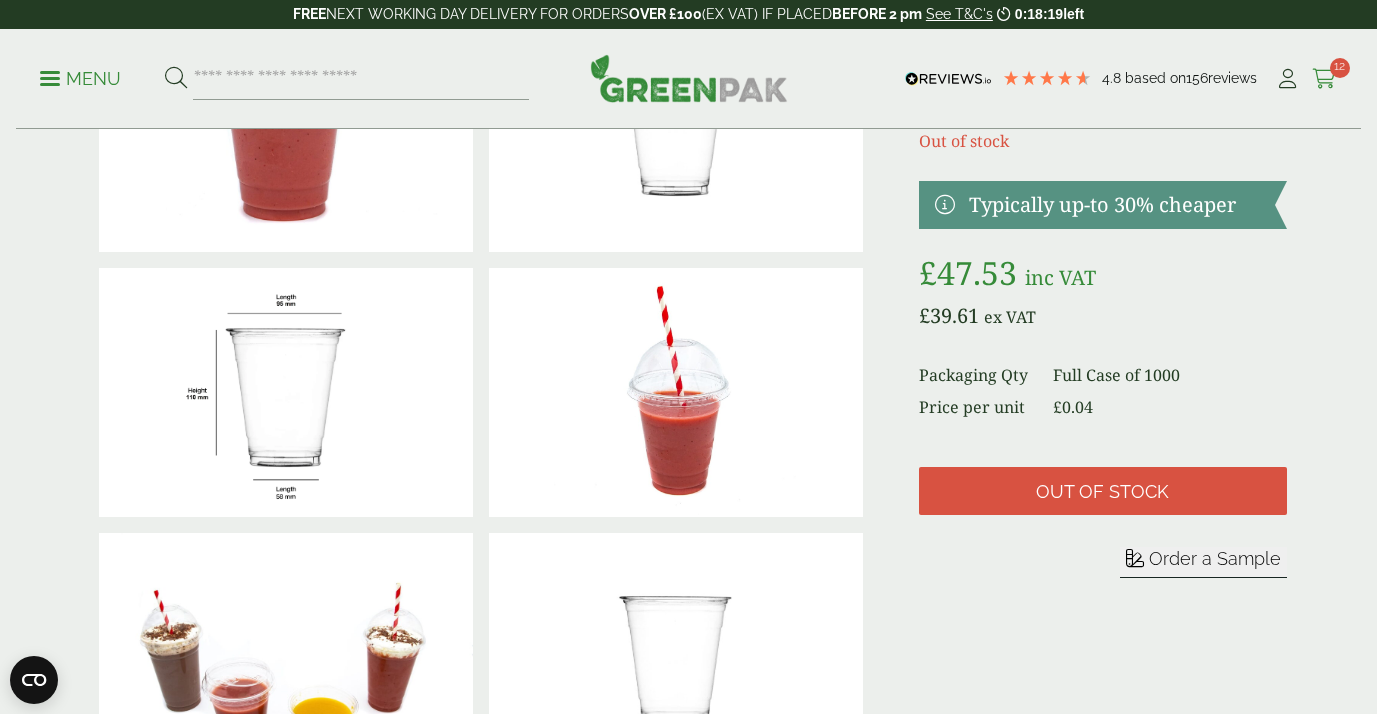 click at bounding box center (1324, 79) 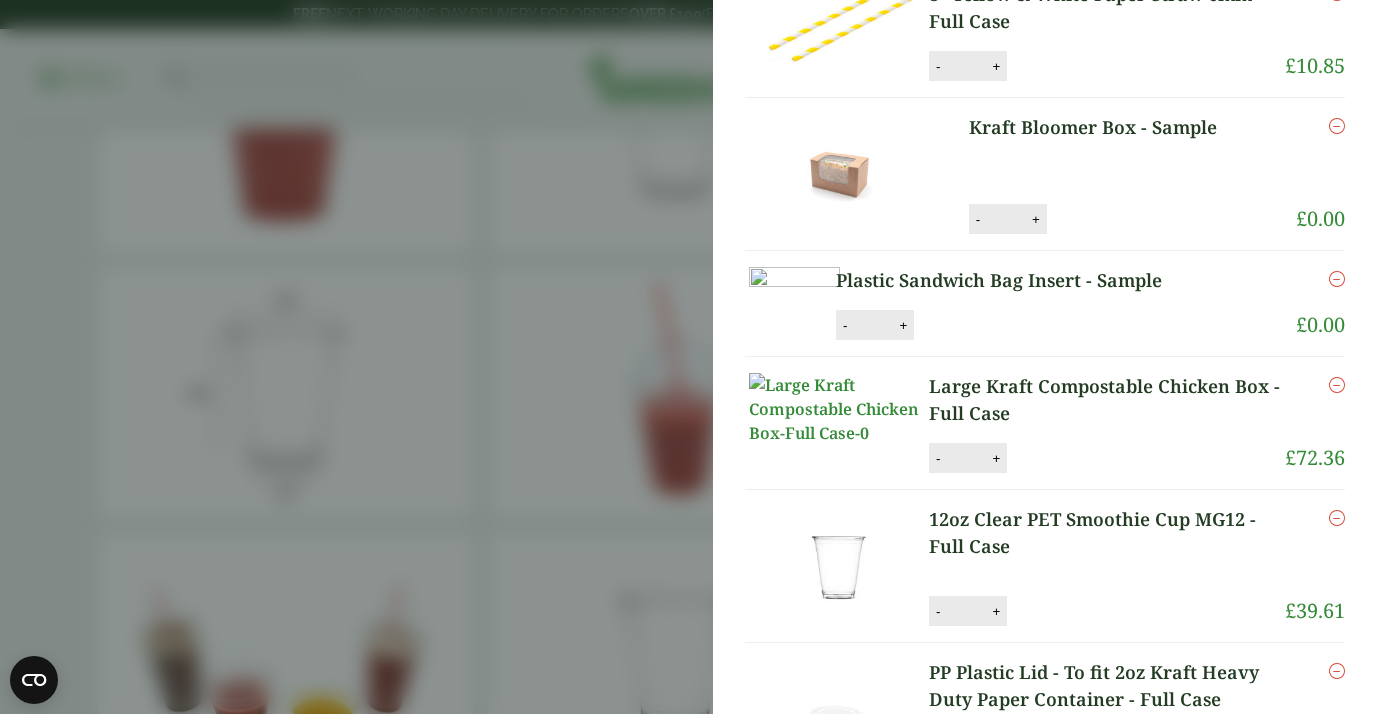 scroll, scrollTop: 107, scrollLeft: 0, axis: vertical 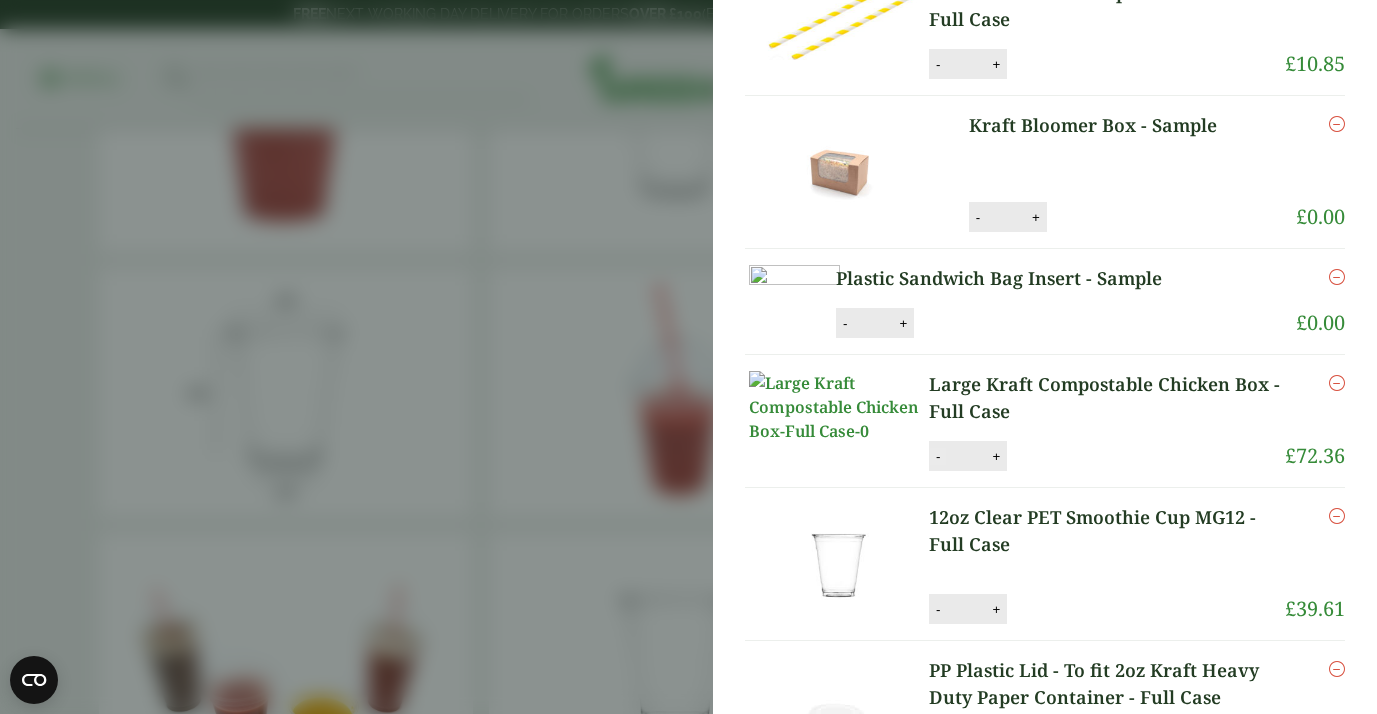 click on "-" at bounding box center [938, 456] 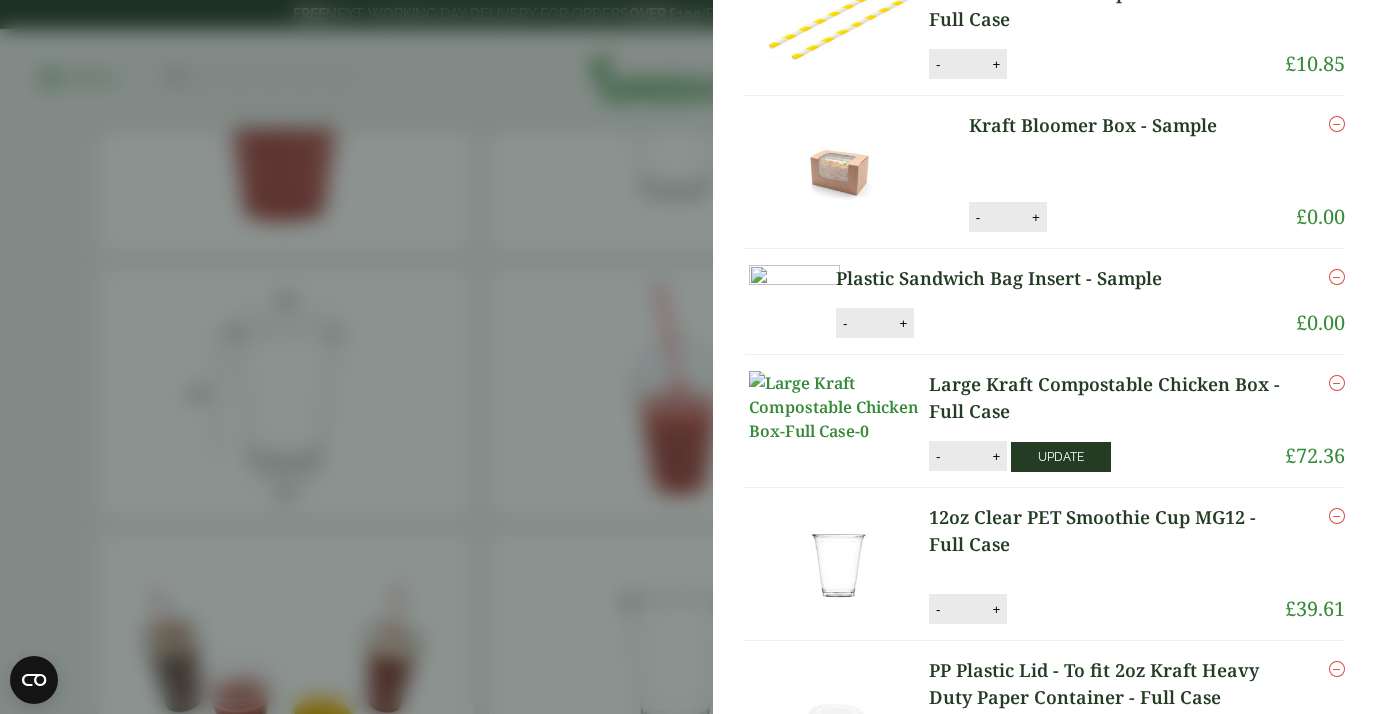 click on "Update" at bounding box center (1061, 457) 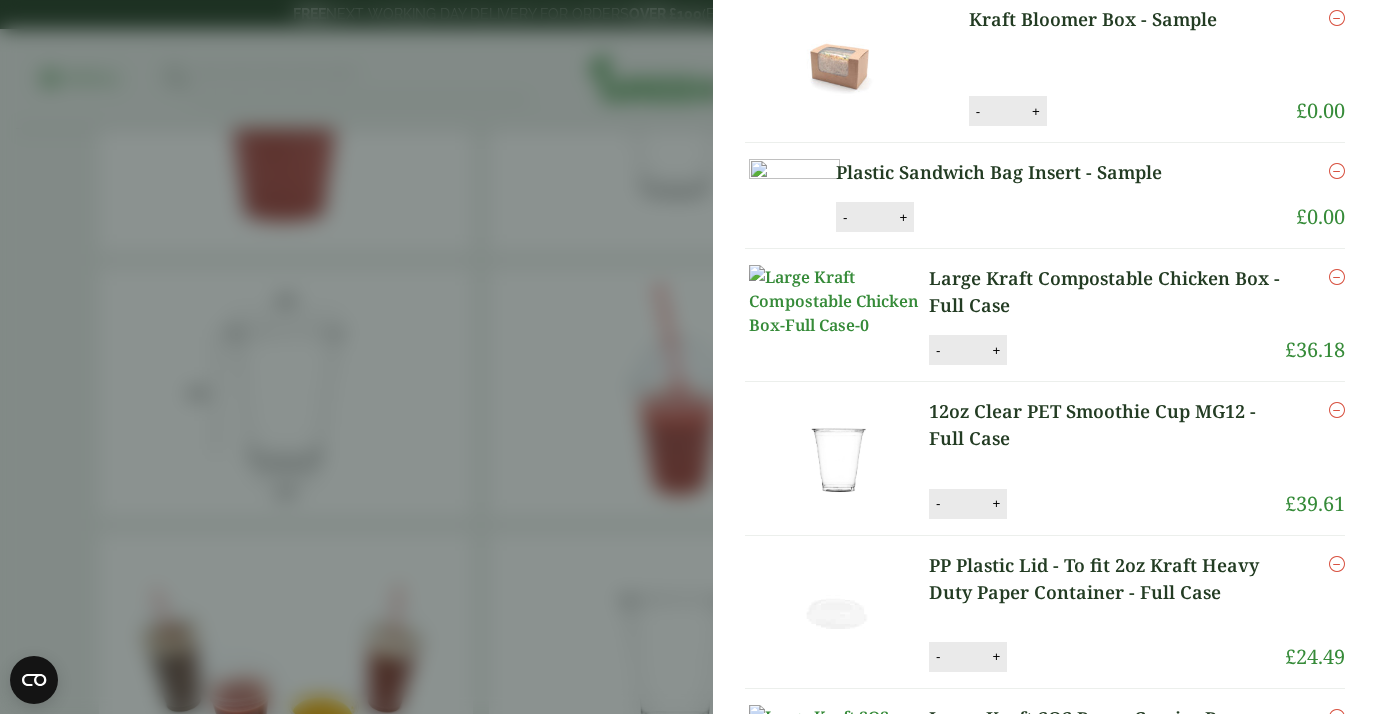 scroll, scrollTop: 350, scrollLeft: 0, axis: vertical 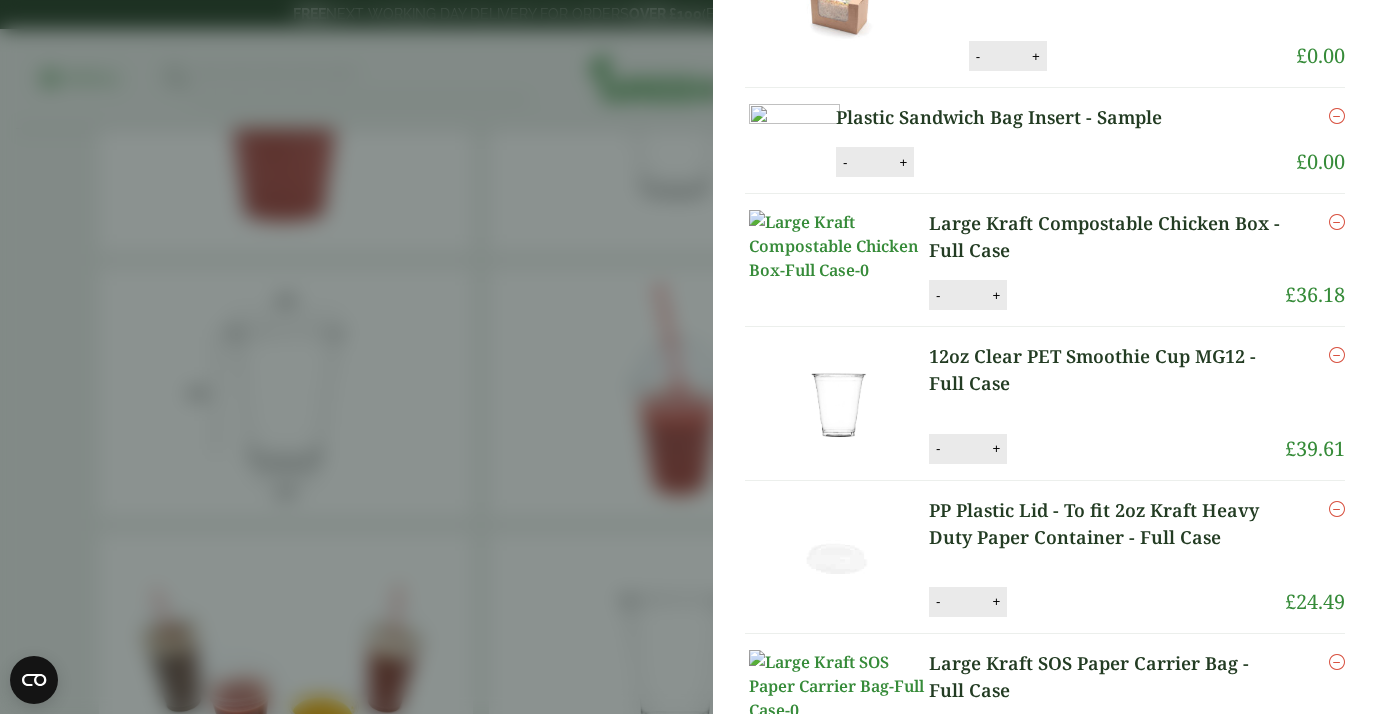 click at bounding box center (1337, 355) 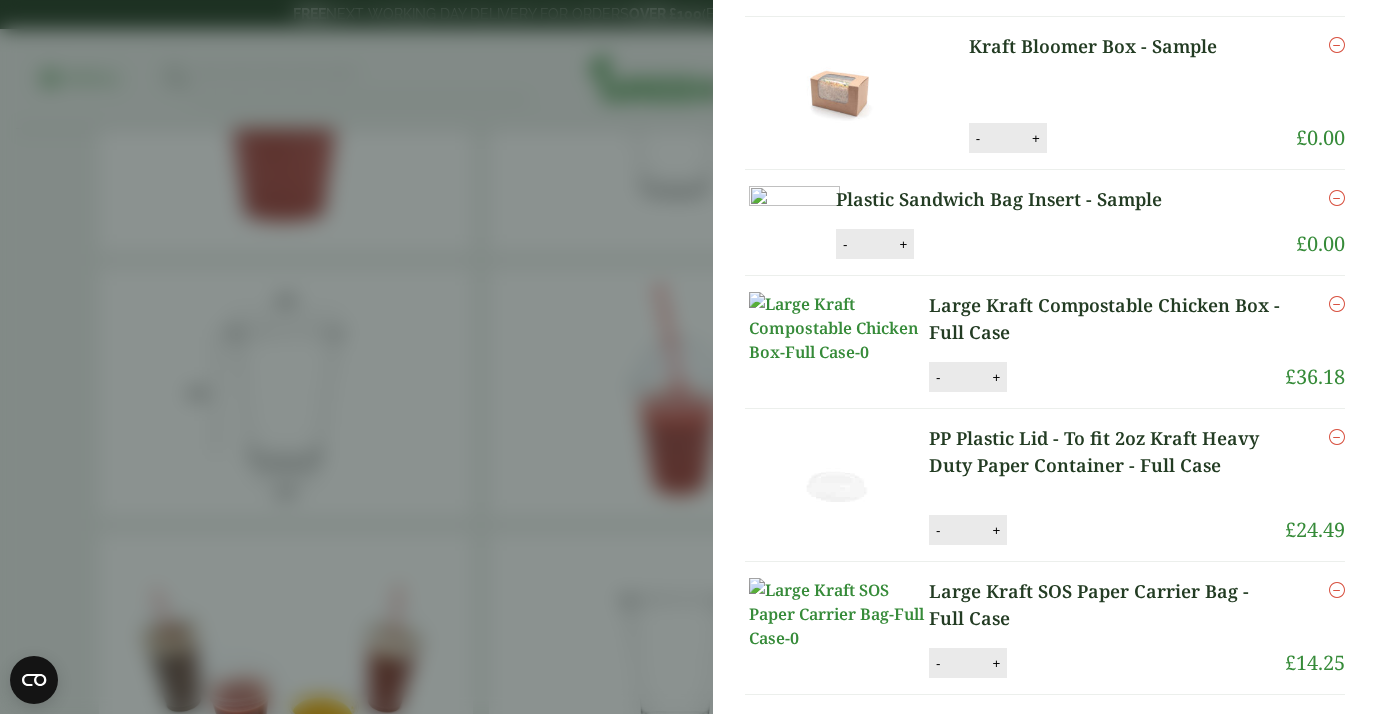 click on "Item removed Basket quantity updated
My Basket
8" Yellow & White Paper Straw 6mm - Full Case
8" Yellow & White Paper Straw 6mm - Full Case quantity
- * +
Update
Remove
£ 10.85
-" at bounding box center [688, 357] 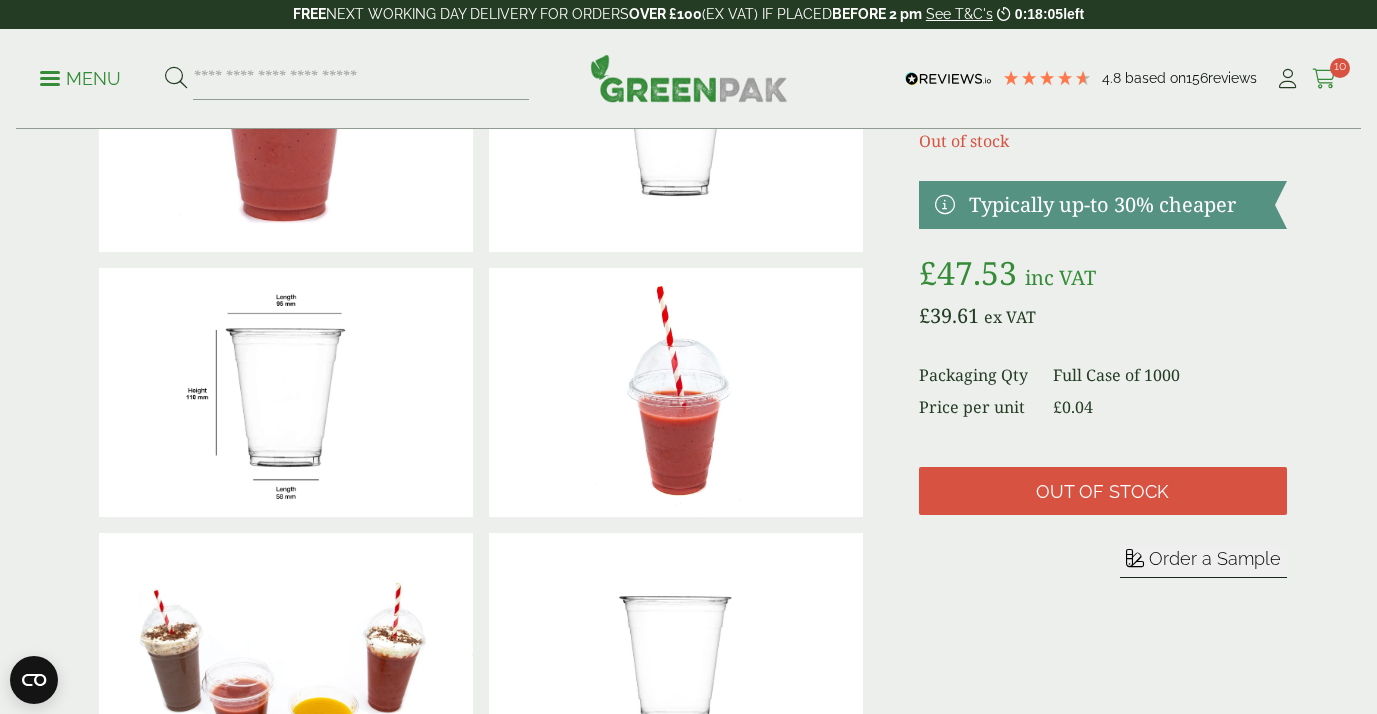 click at bounding box center [1324, 79] 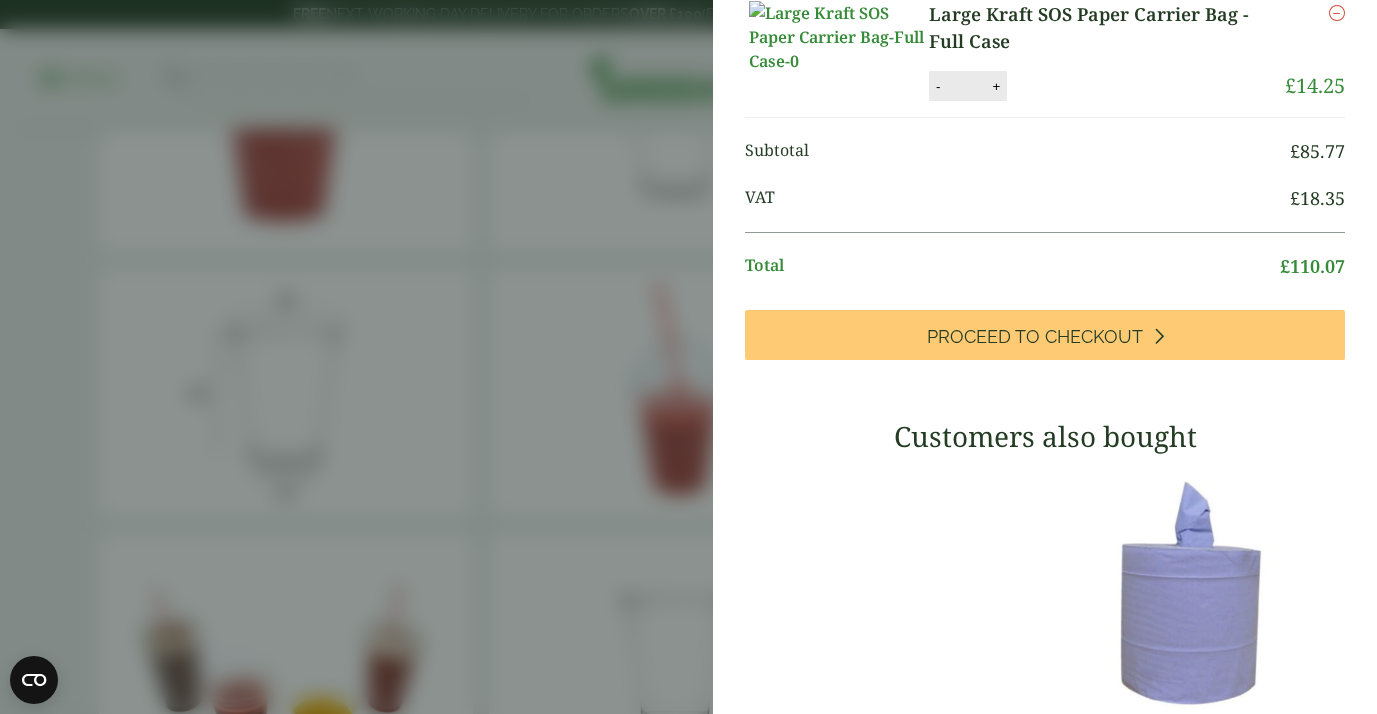 scroll, scrollTop: 765, scrollLeft: 0, axis: vertical 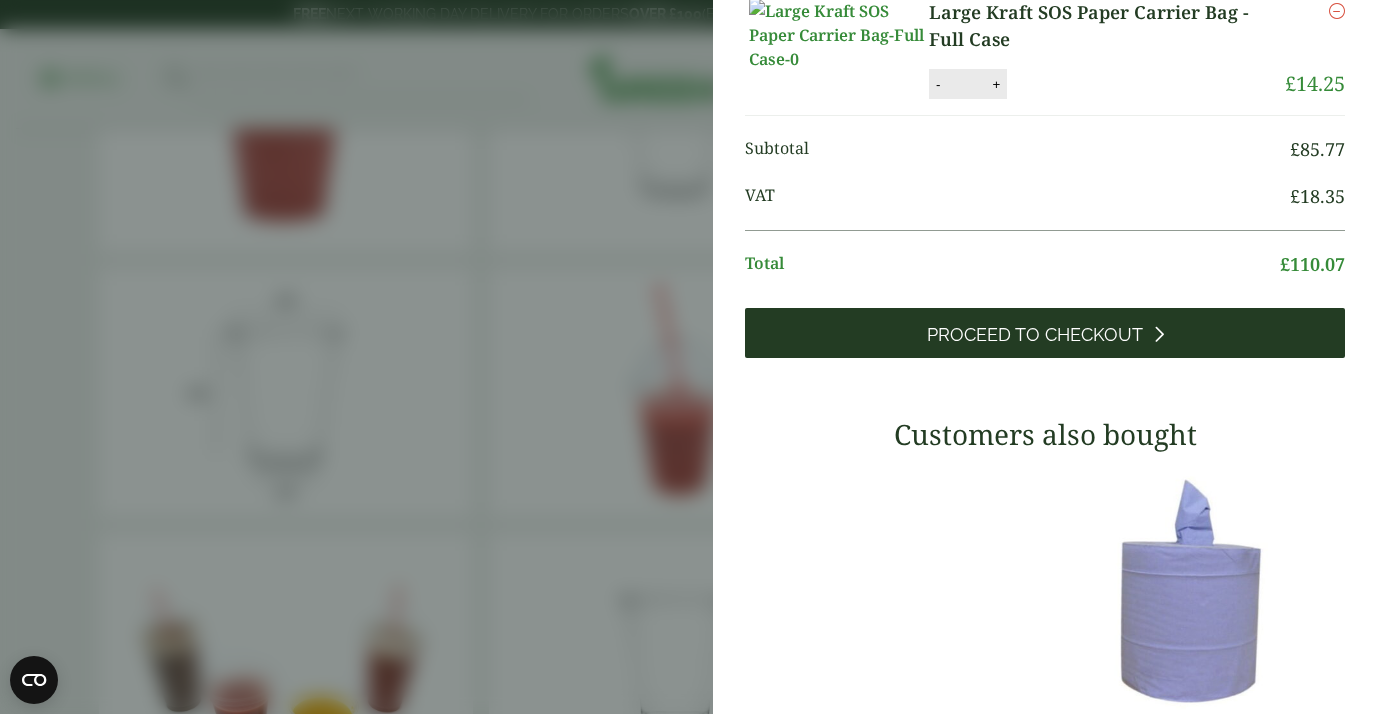 click on "Proceed to Checkout" at bounding box center (1045, 333) 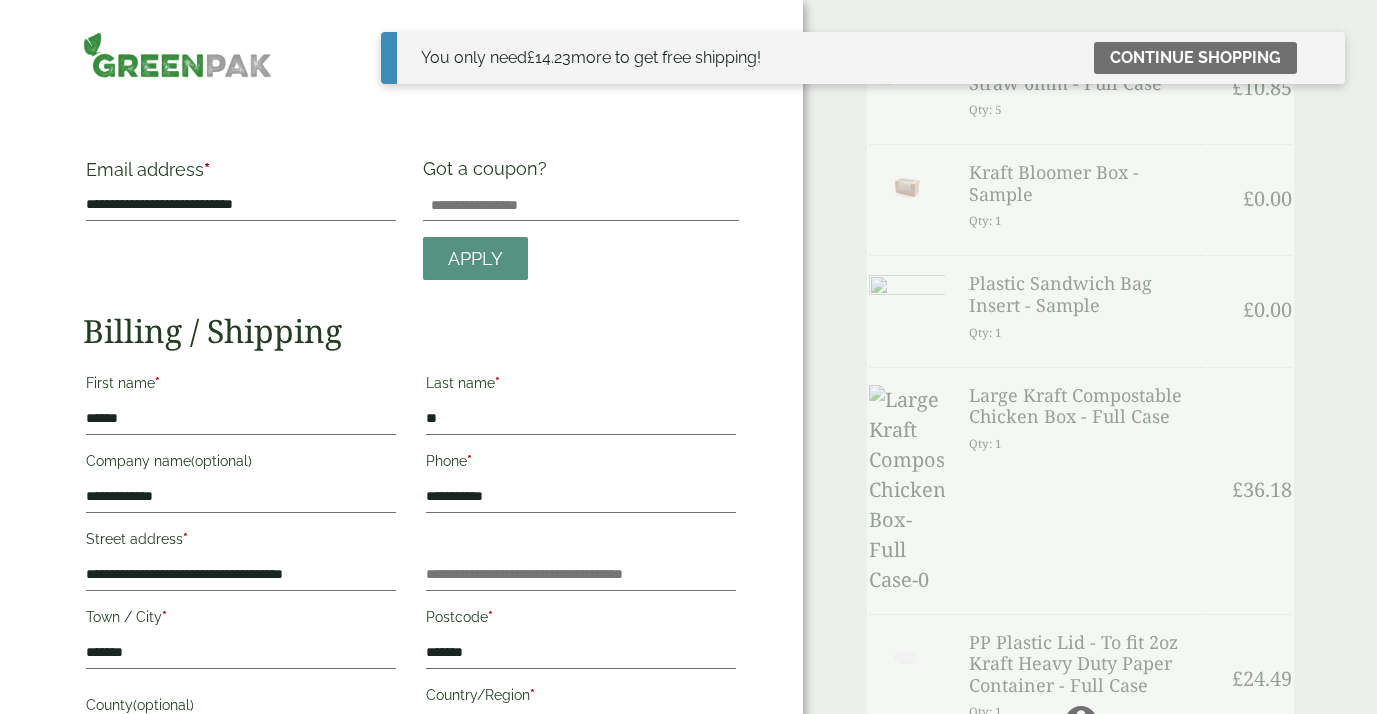 scroll, scrollTop: 0, scrollLeft: 0, axis: both 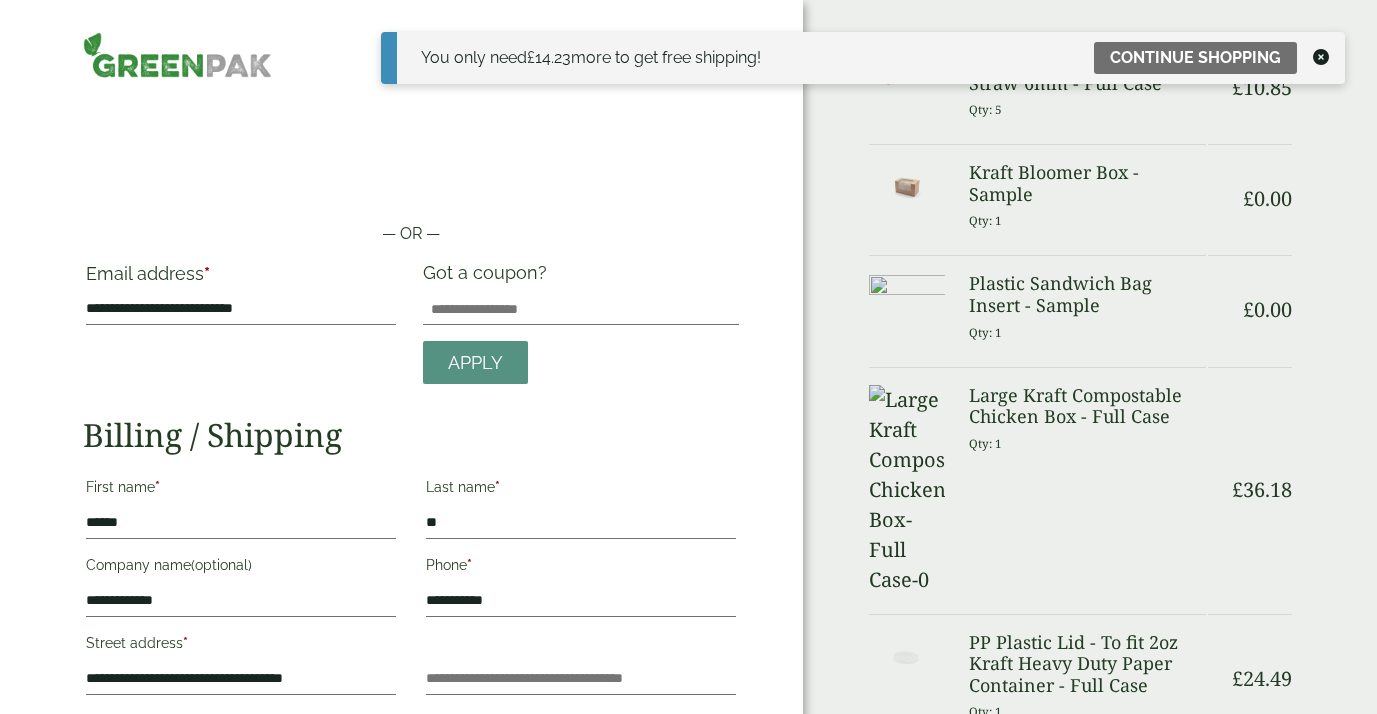 click on "Large Kraft Compostable Chicken Box - Full Case" at bounding box center [1088, 406] 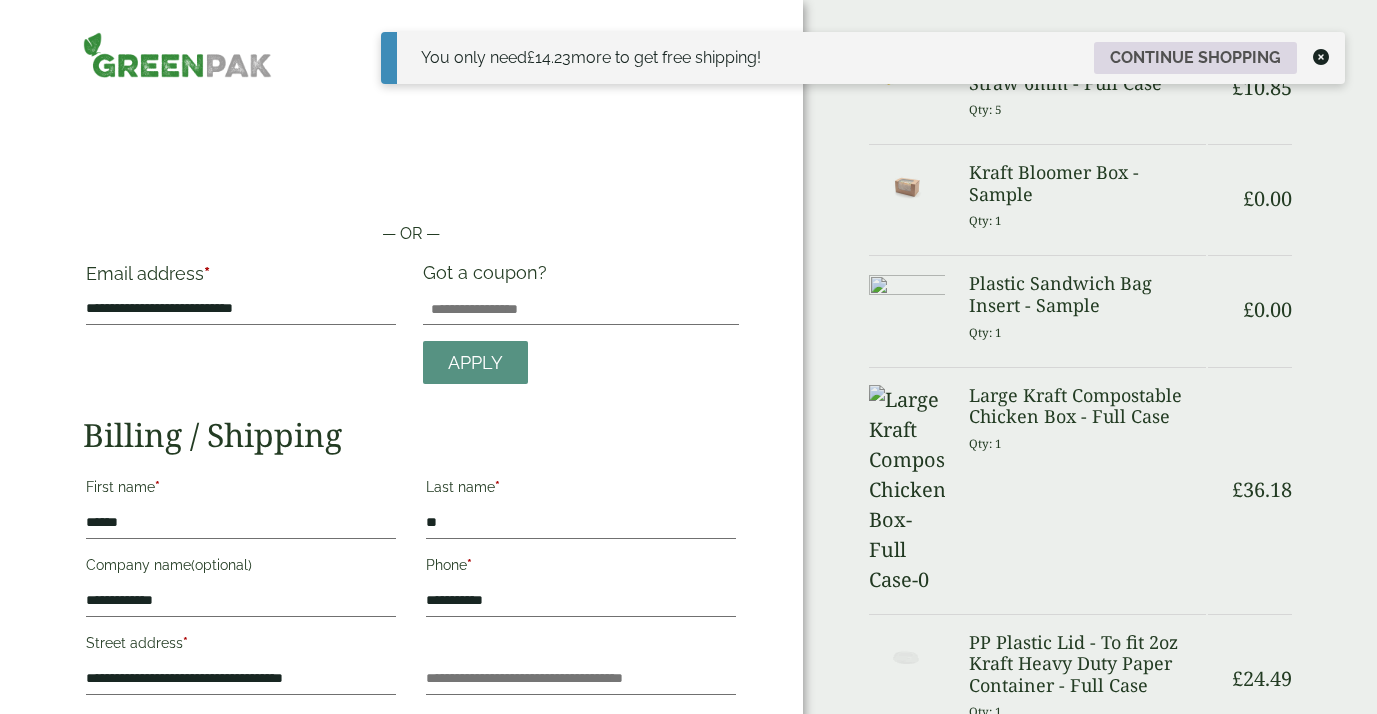 click on "Continue shopping" at bounding box center (1195, 58) 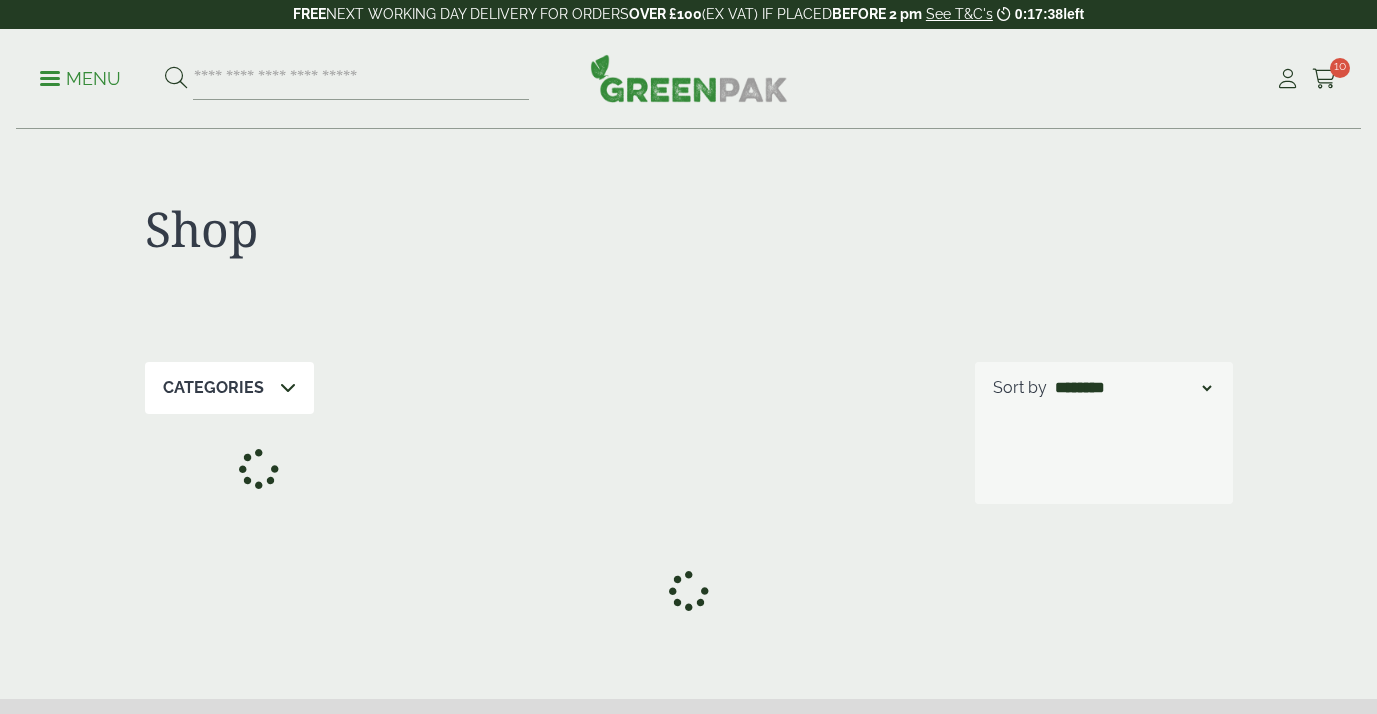 scroll, scrollTop: 0, scrollLeft: 0, axis: both 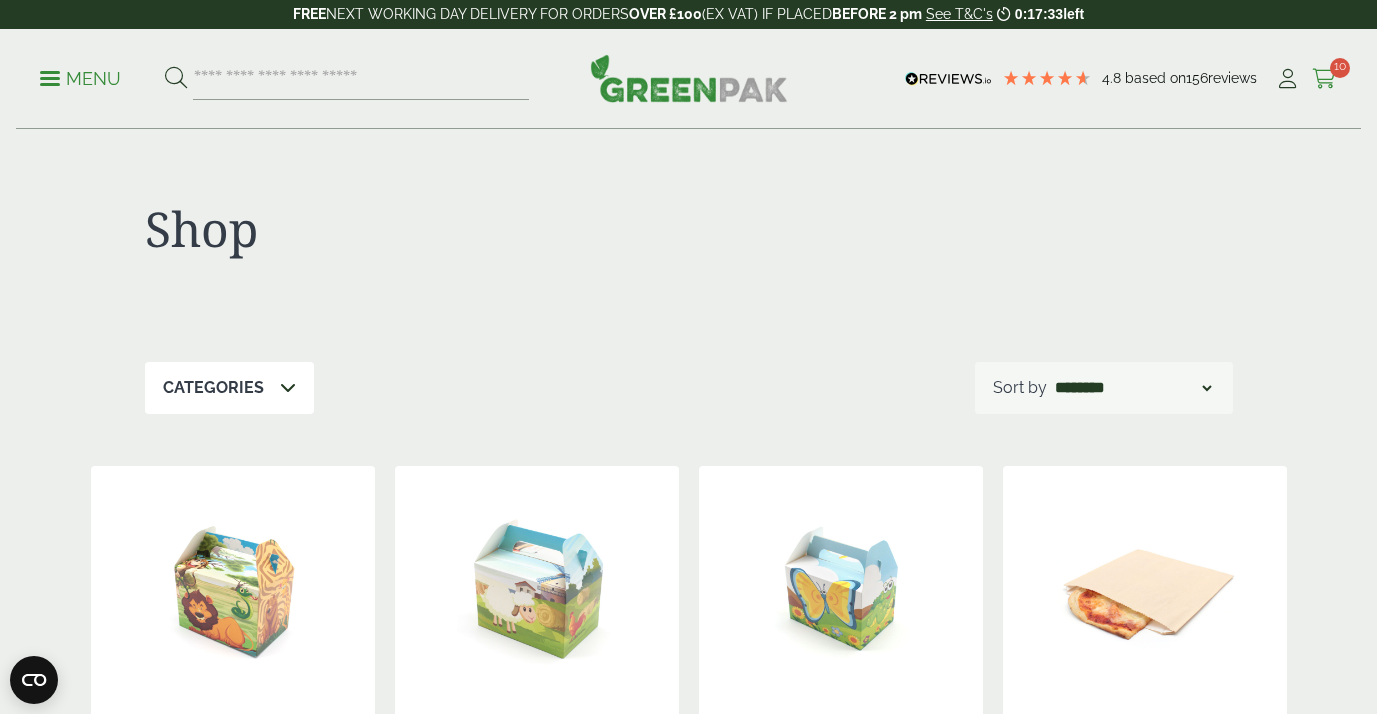 click at bounding box center [1324, 79] 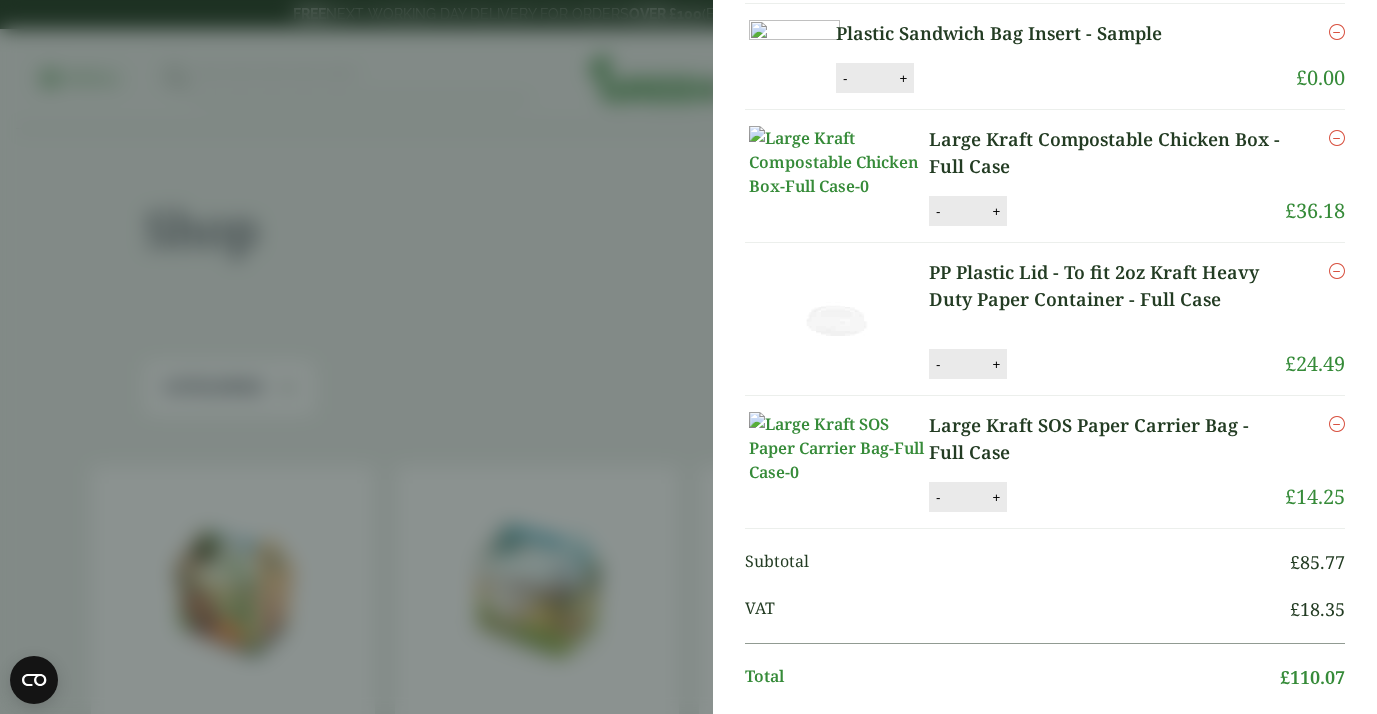 scroll, scrollTop: 360, scrollLeft: 0, axis: vertical 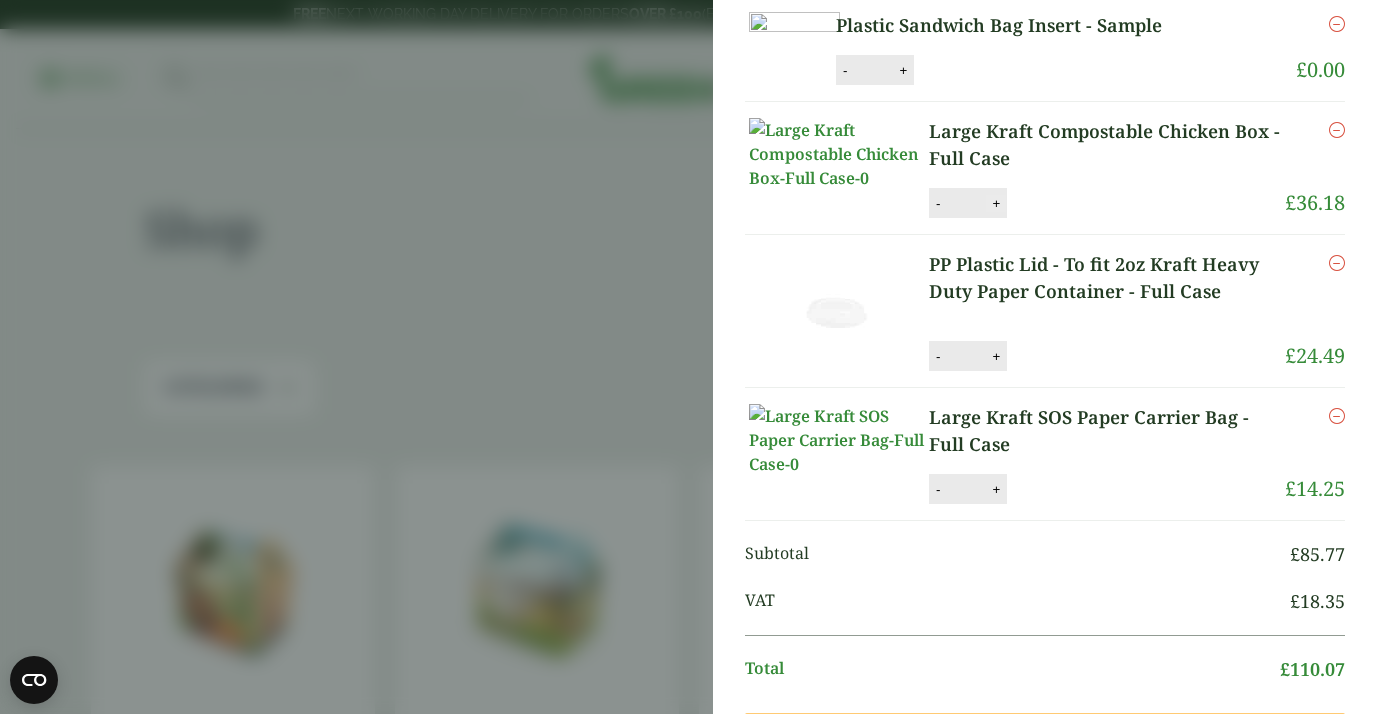 click on "+" at bounding box center [996, 203] 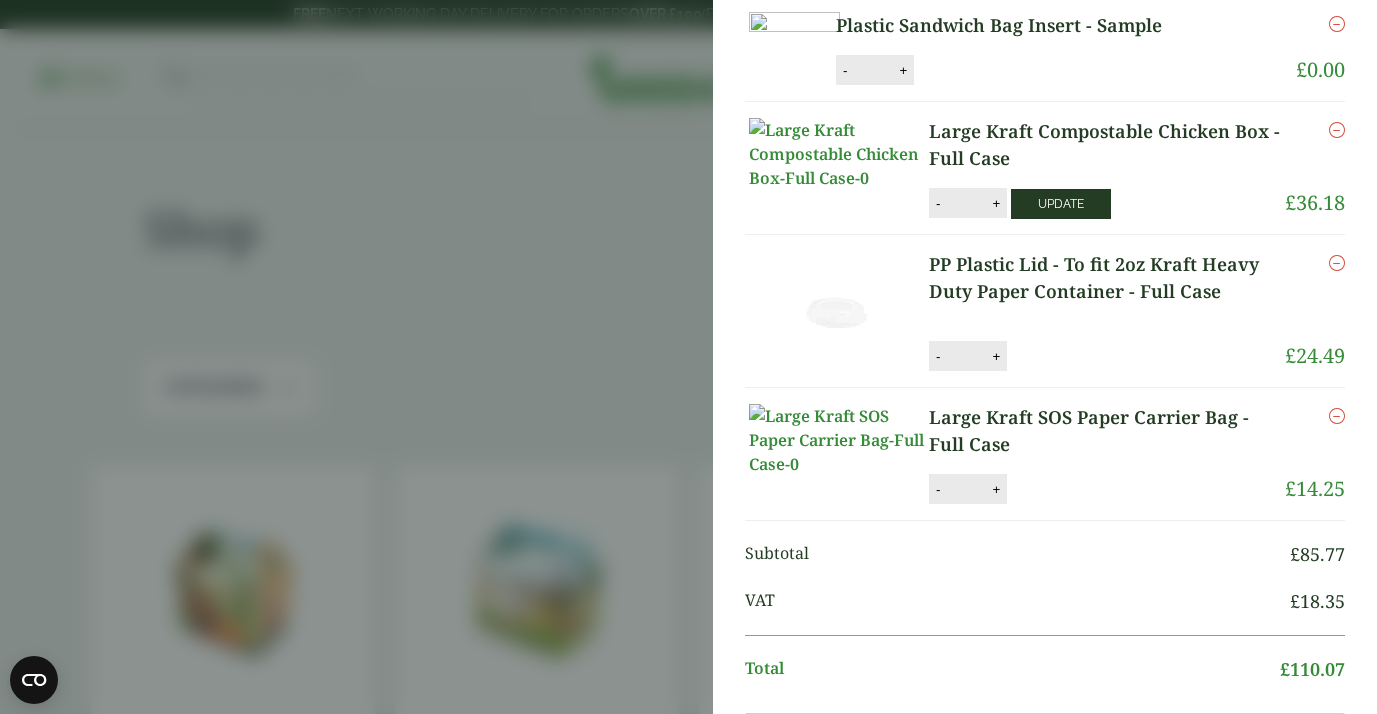 click on "Update" at bounding box center (1061, 204) 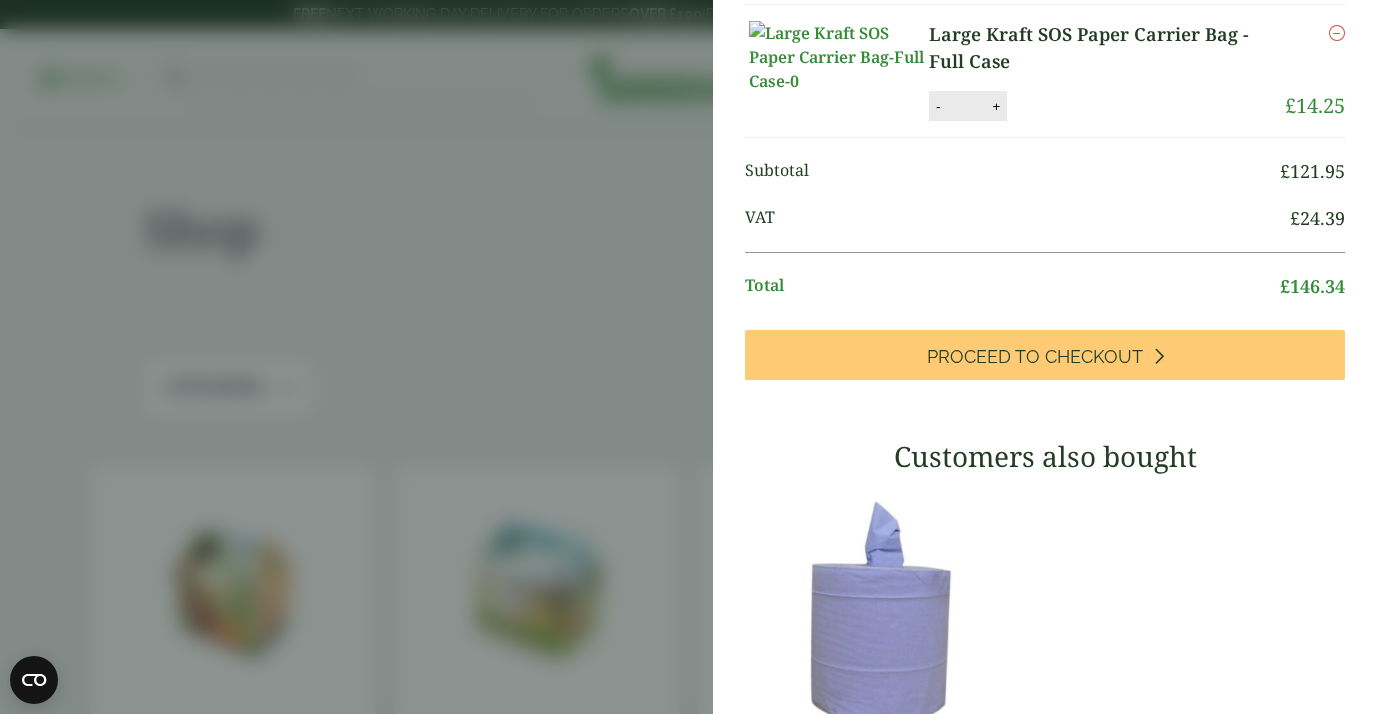 scroll, scrollTop: 799, scrollLeft: 0, axis: vertical 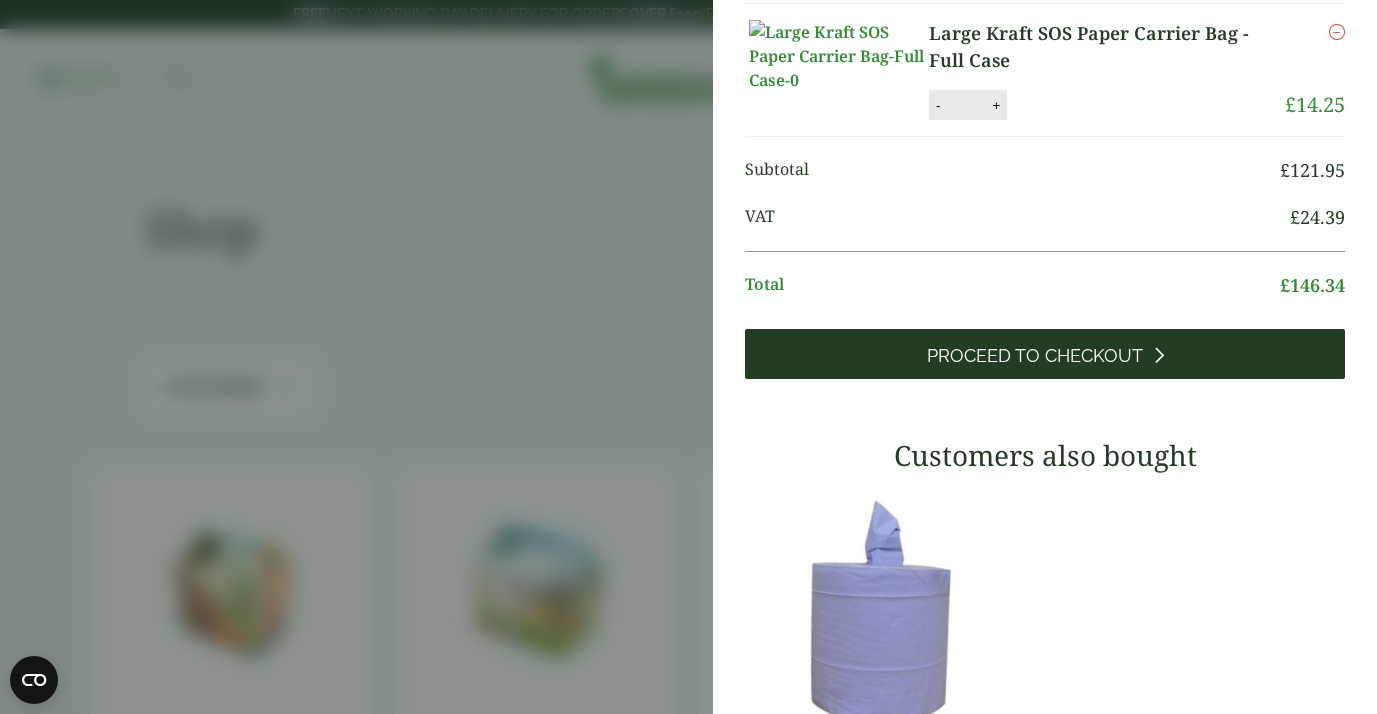 click on "Proceed to Checkout" at bounding box center (1035, 356) 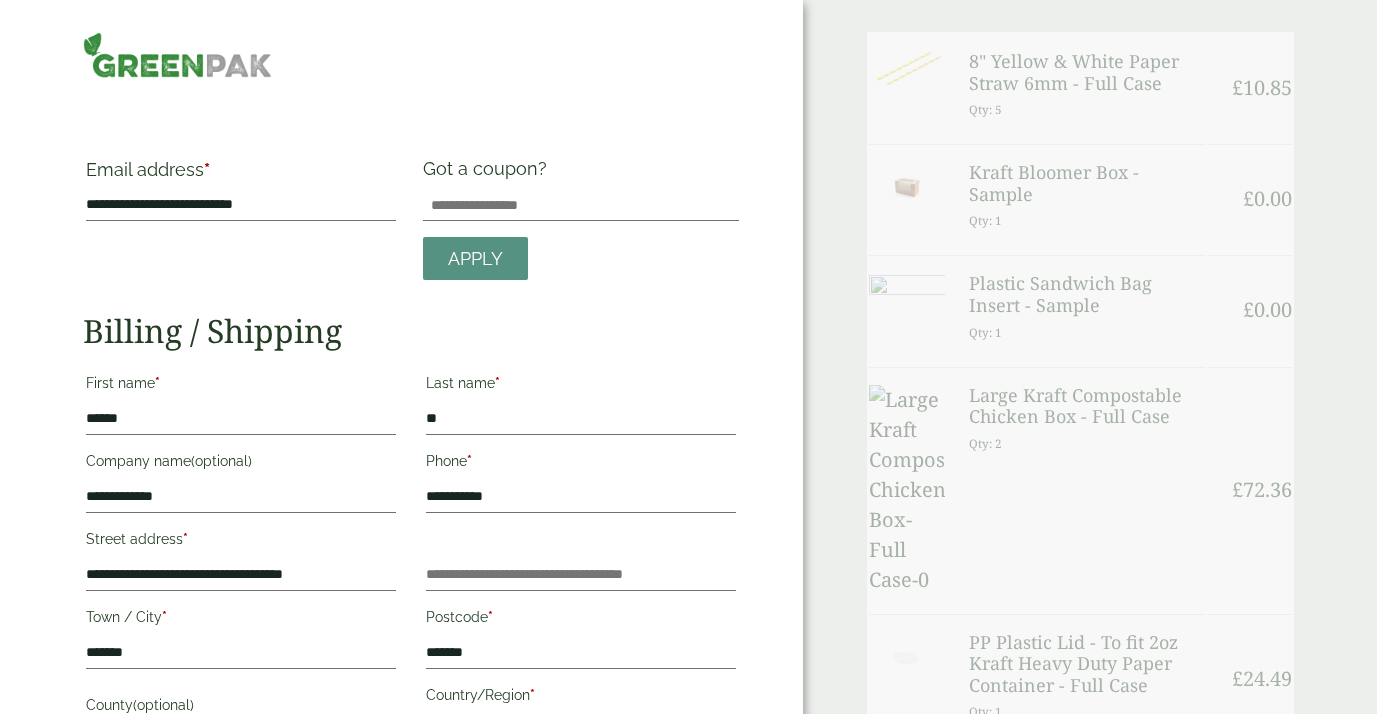 scroll, scrollTop: 0, scrollLeft: 0, axis: both 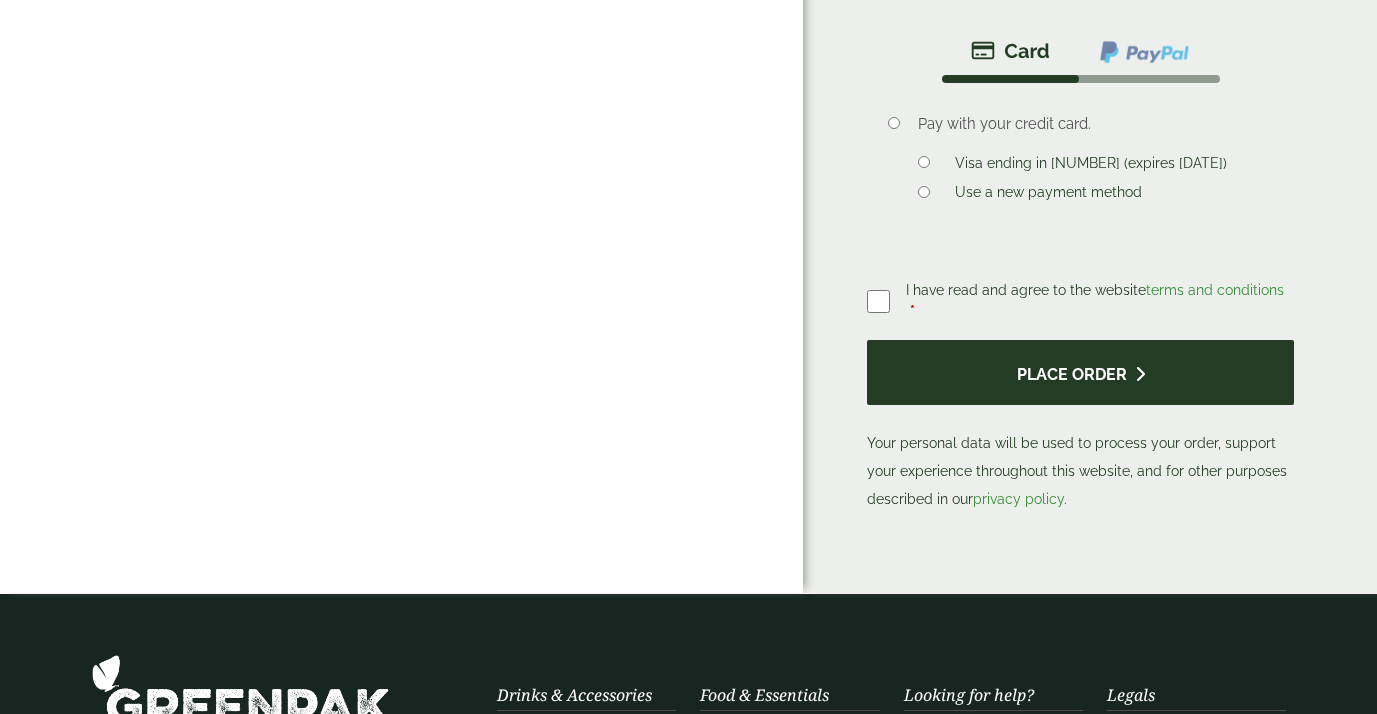 click on "Place order" at bounding box center [1080, 372] 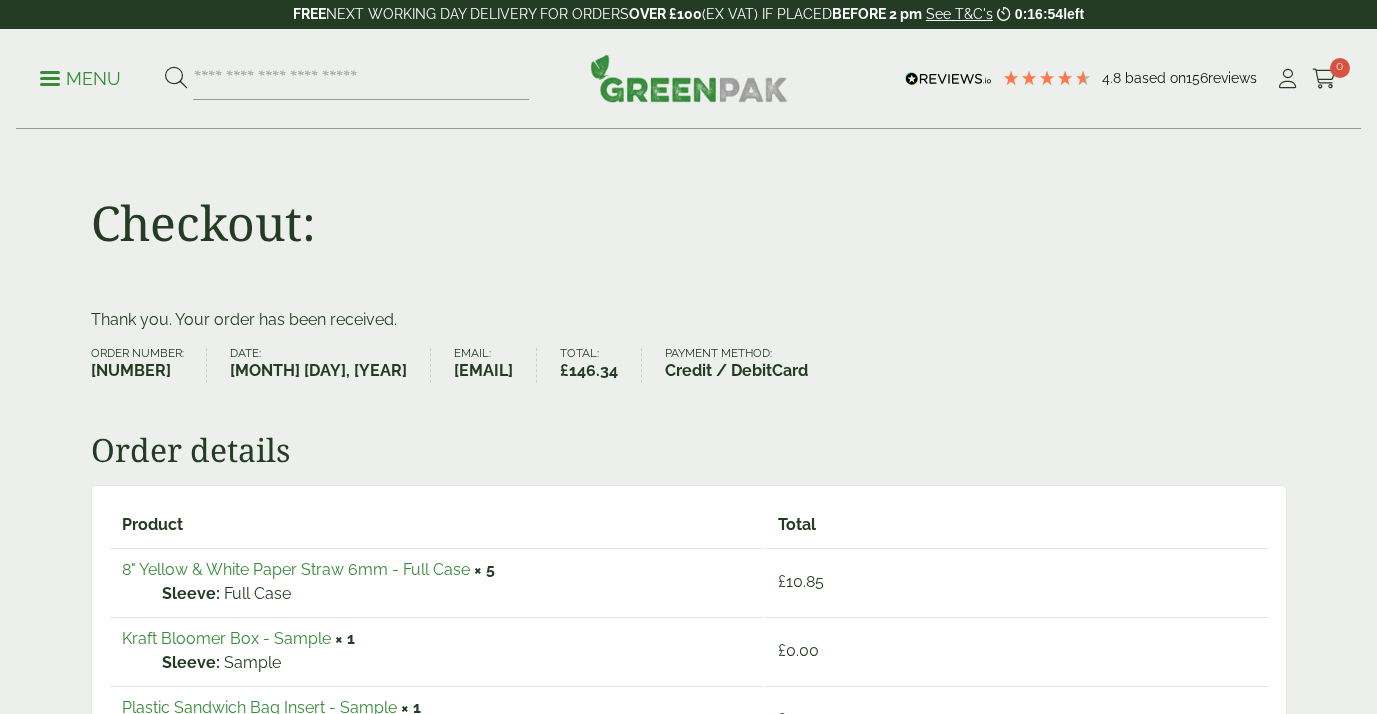 scroll, scrollTop: 0, scrollLeft: 0, axis: both 